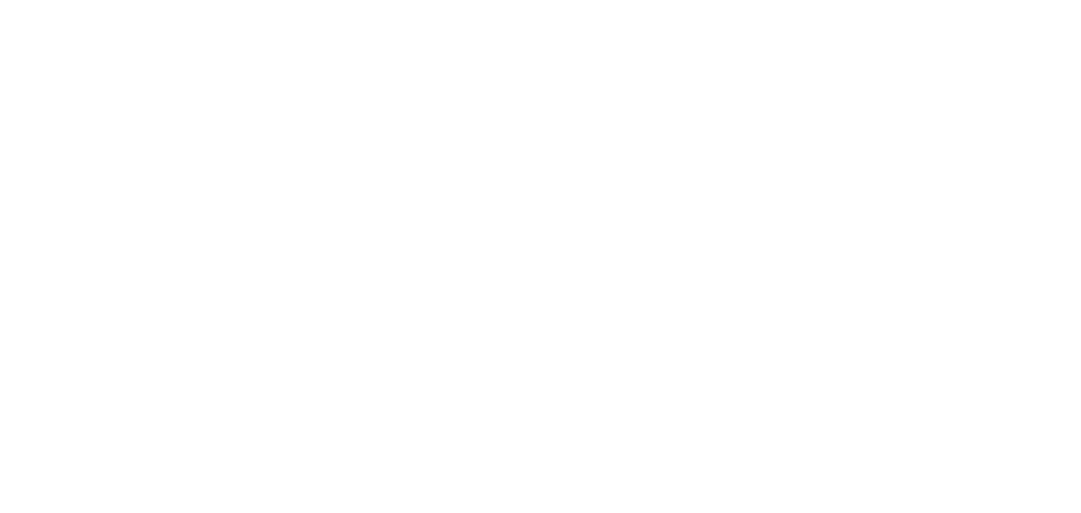 scroll, scrollTop: 0, scrollLeft: 0, axis: both 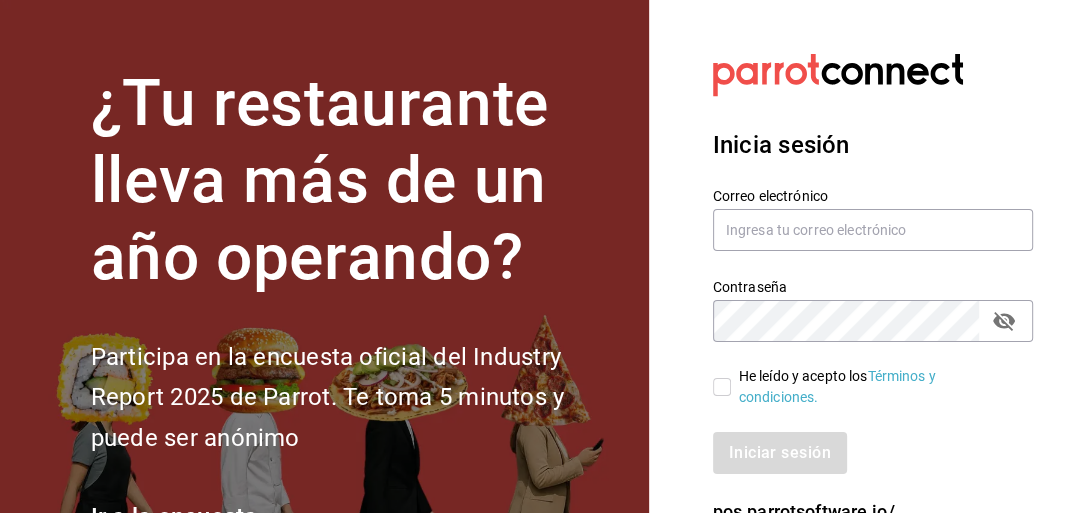click on "He leído y acepto los  Términos y condiciones." at bounding box center (878, 387) 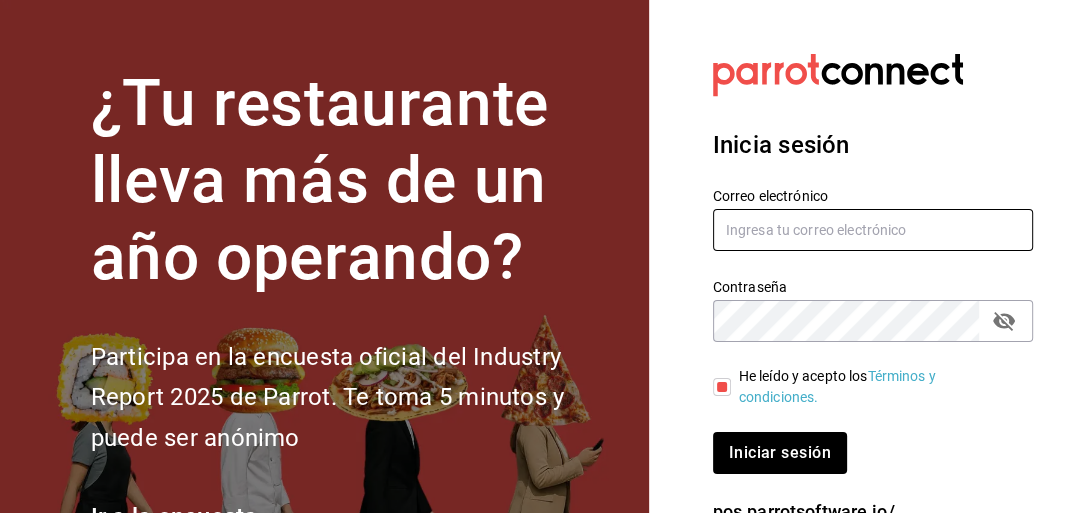 click at bounding box center [873, 230] 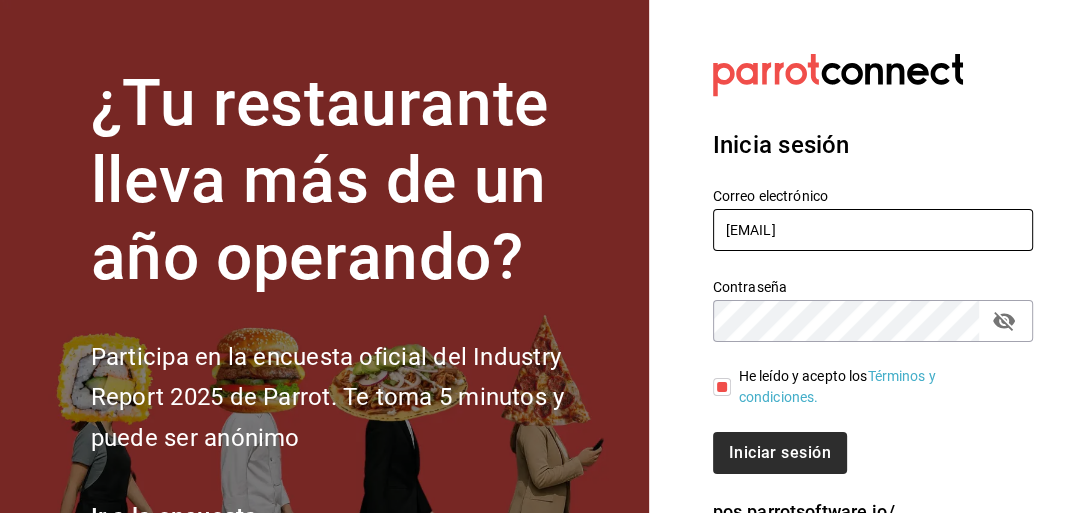 type on "[EMAIL]" 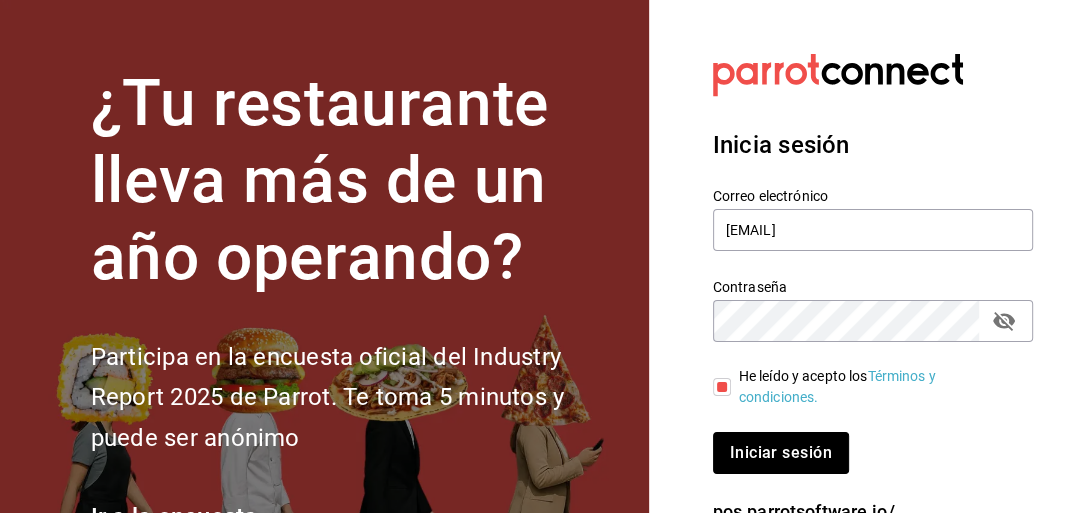 click on "Iniciar sesión" at bounding box center (781, 453) 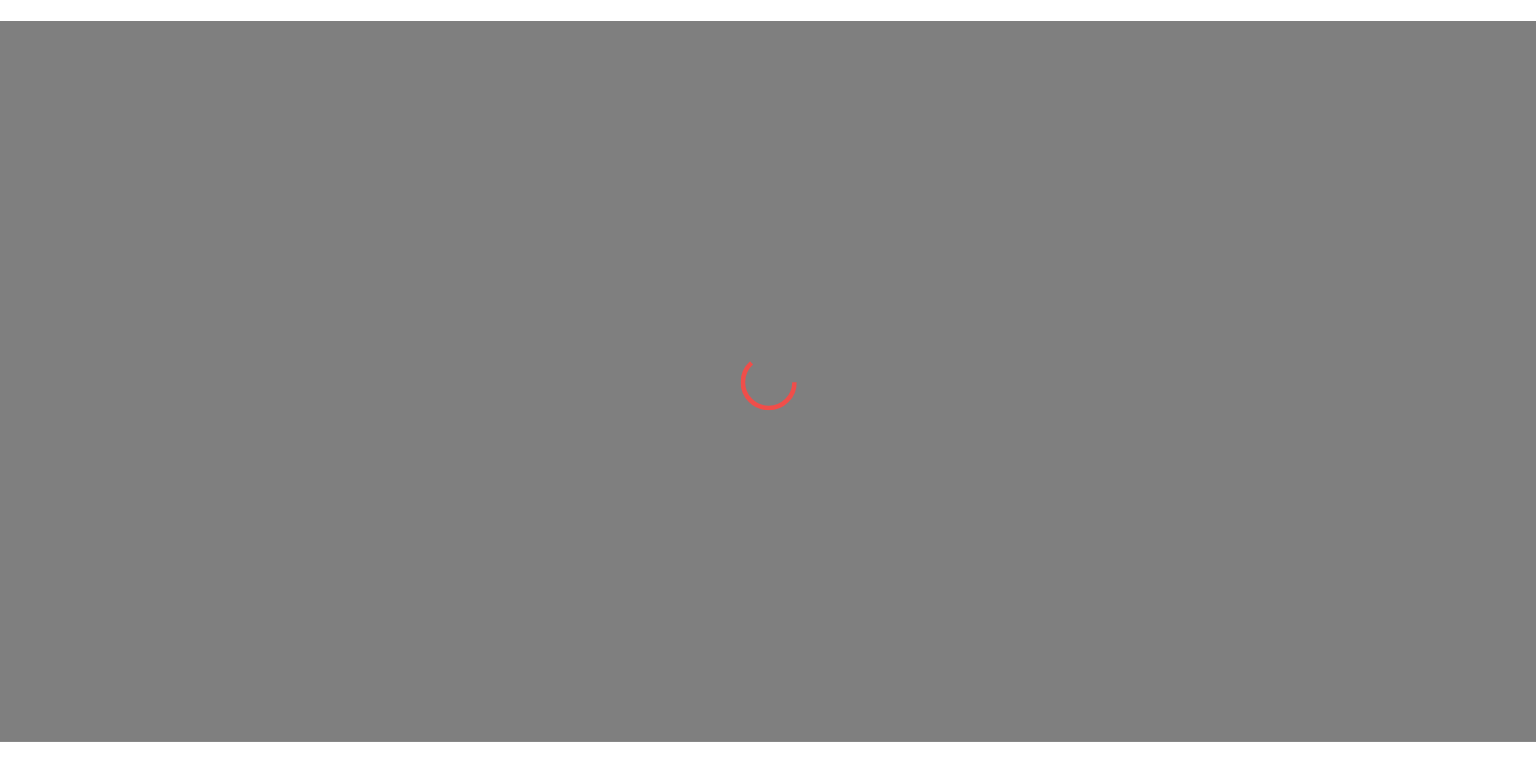 scroll, scrollTop: 0, scrollLeft: 0, axis: both 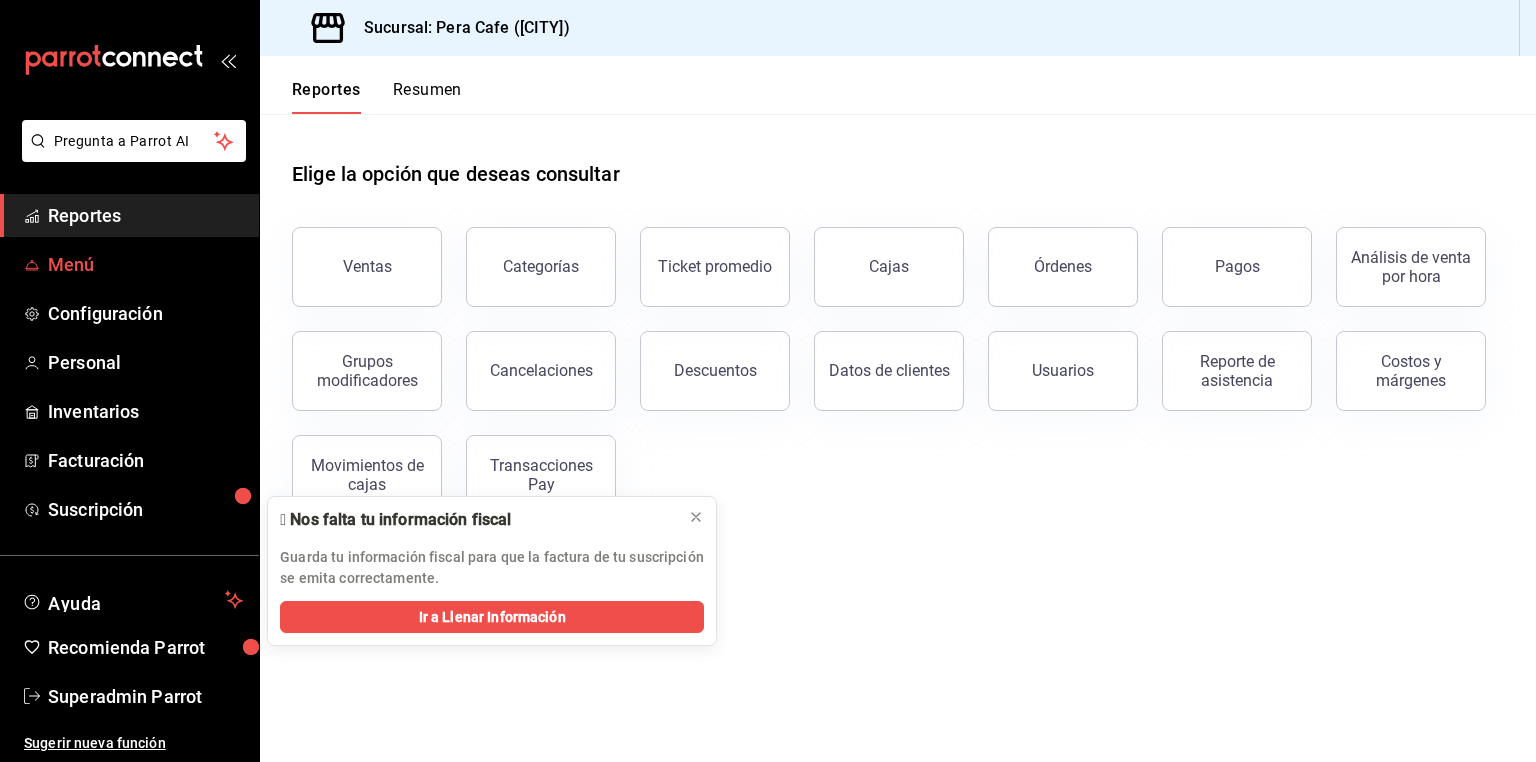 click on "Menú" at bounding box center (145, 264) 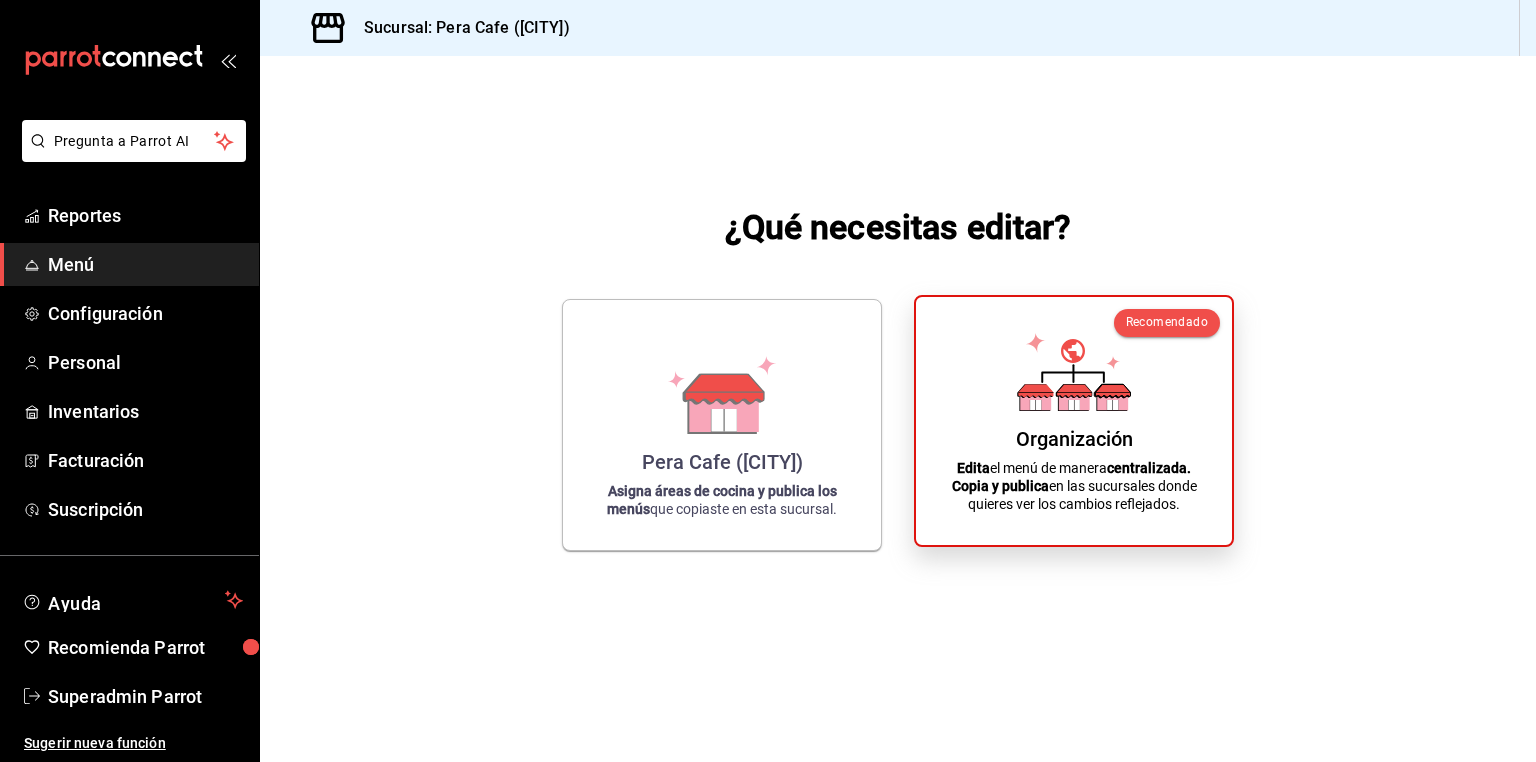 click on "Organización" at bounding box center (1074, 439) 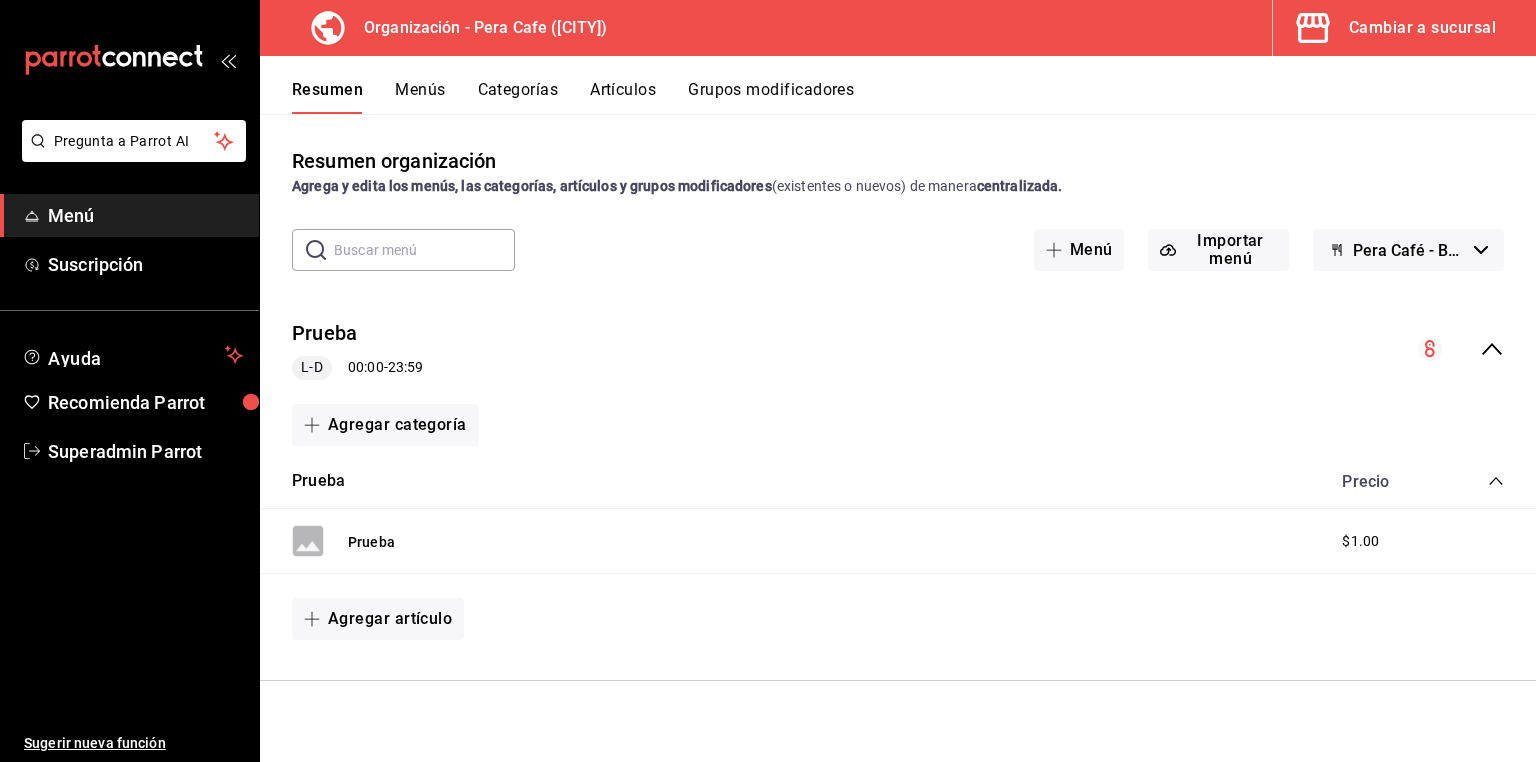 click on "Menús" at bounding box center (420, 97) 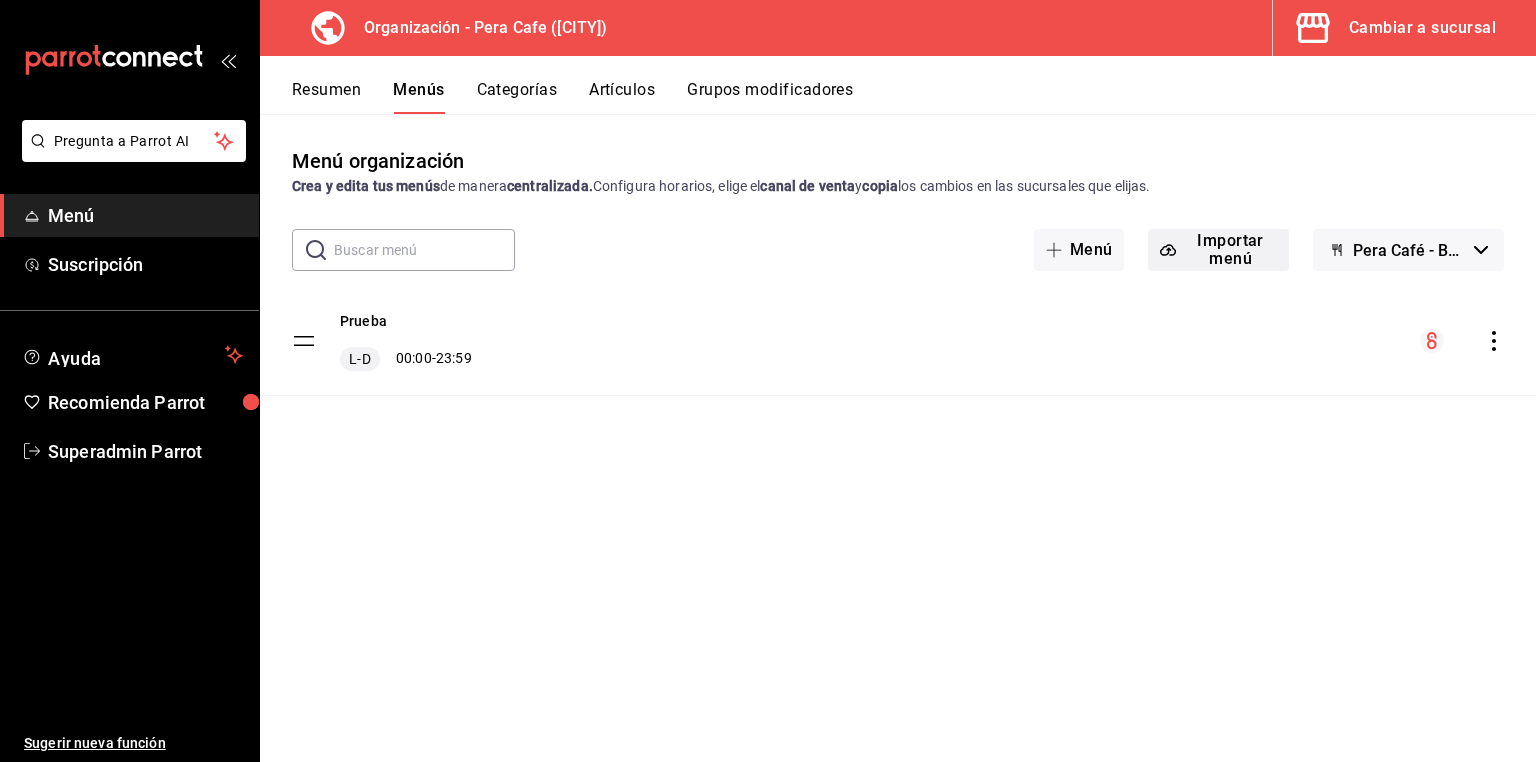 click on "Importar menú" at bounding box center [1218, 250] 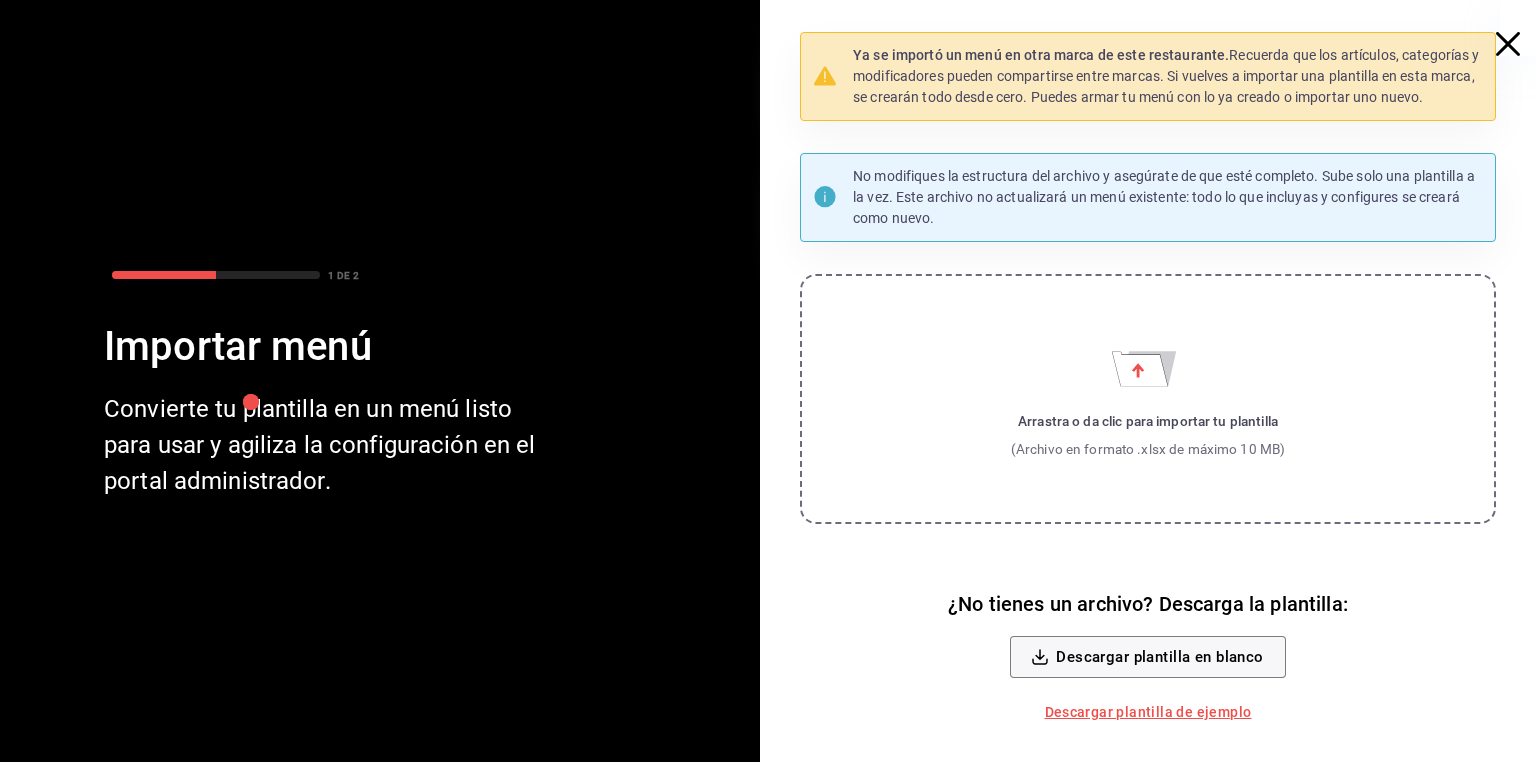 click 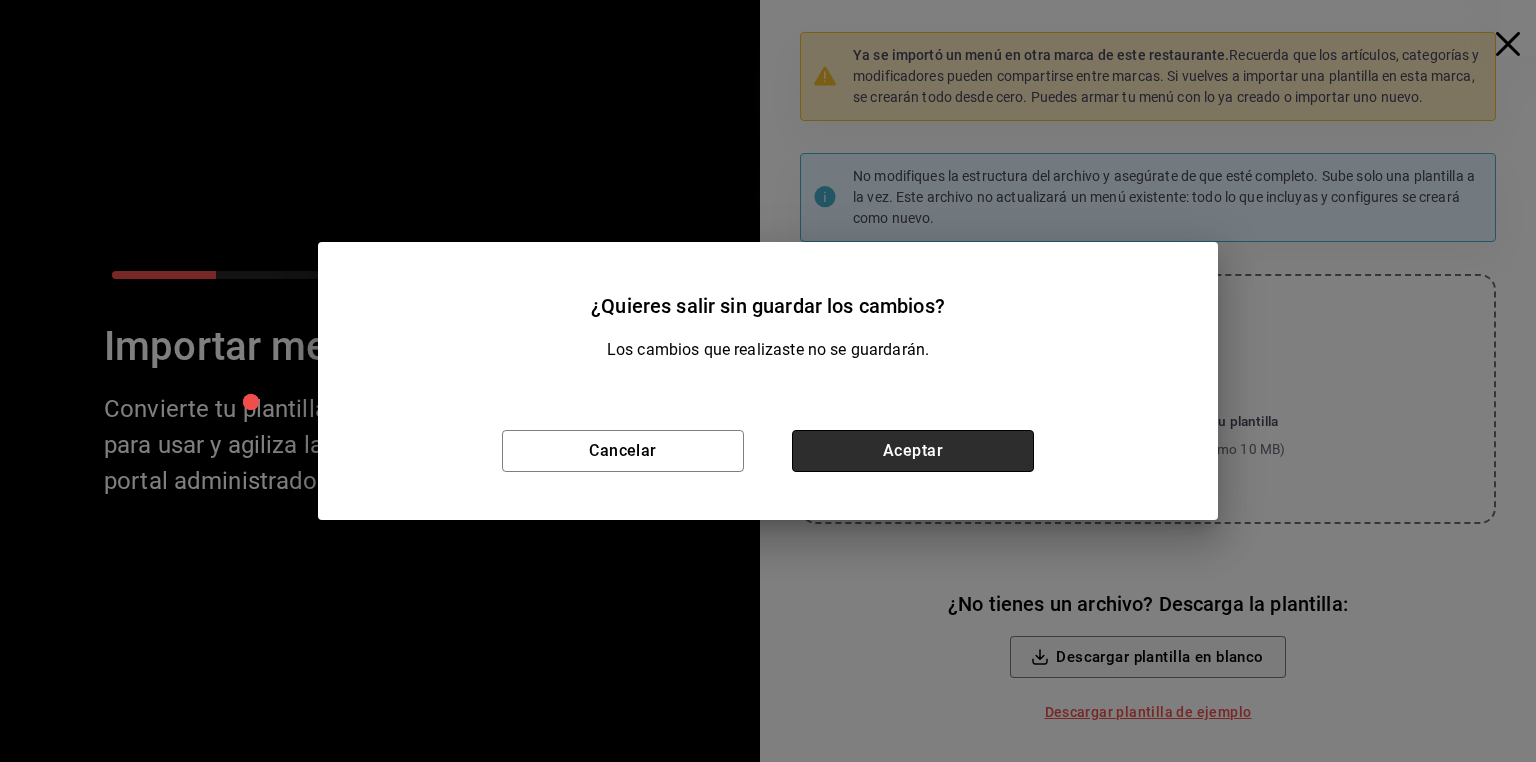 click on "Aceptar" at bounding box center [913, 451] 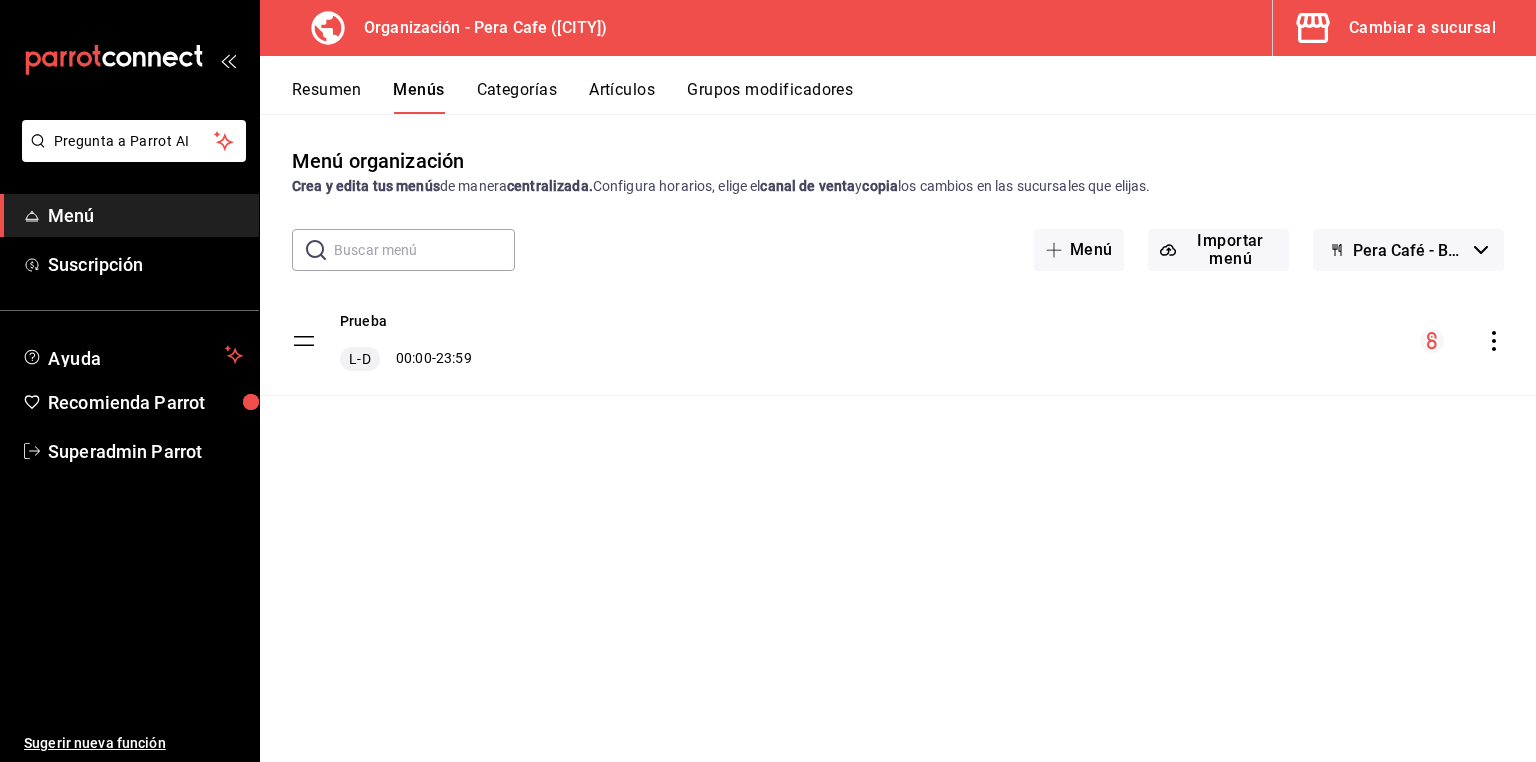 click 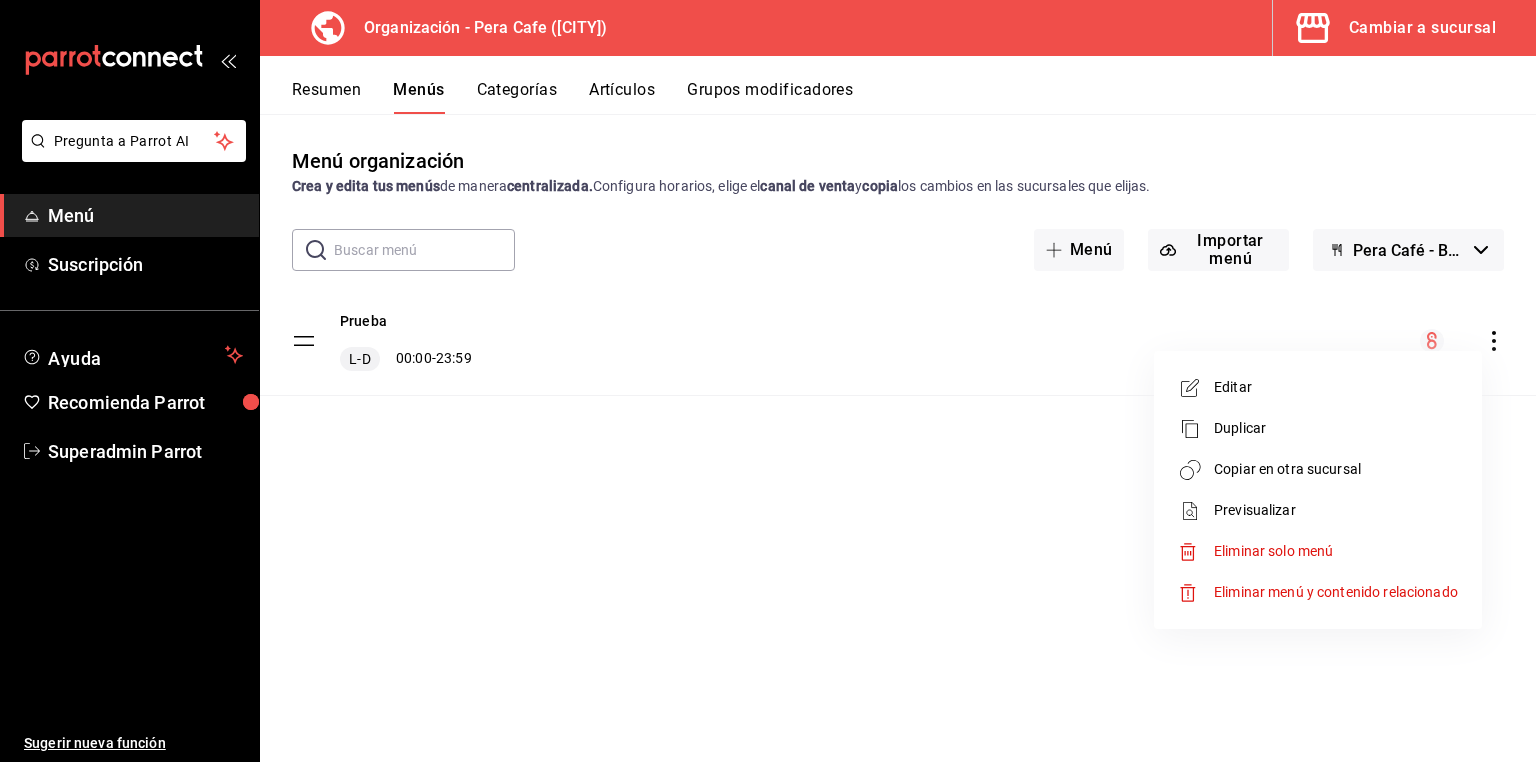 click on "Copiar en otra sucursal" at bounding box center (1336, 469) 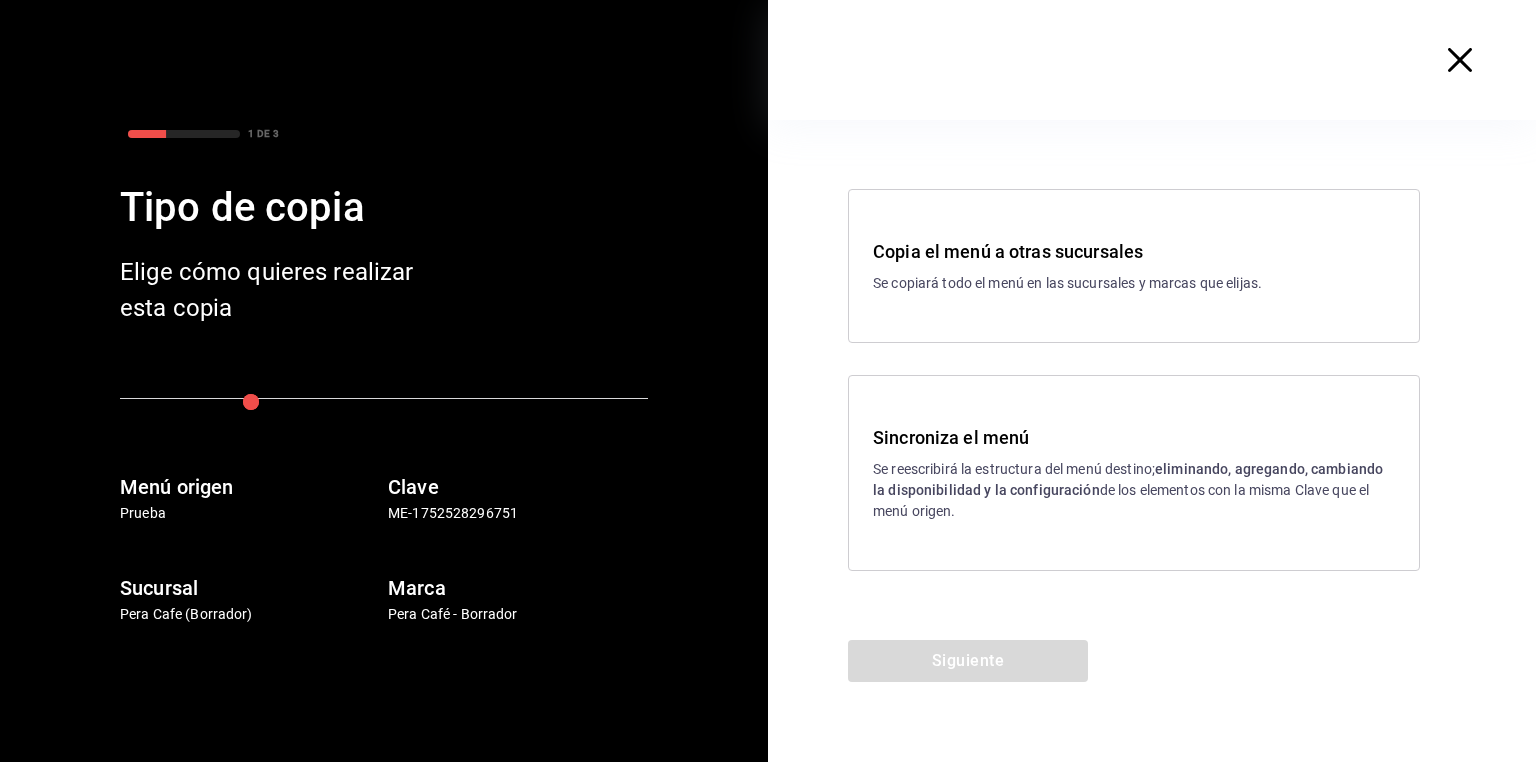 click on "Copia el menú a otras sucursales" at bounding box center (1134, 251) 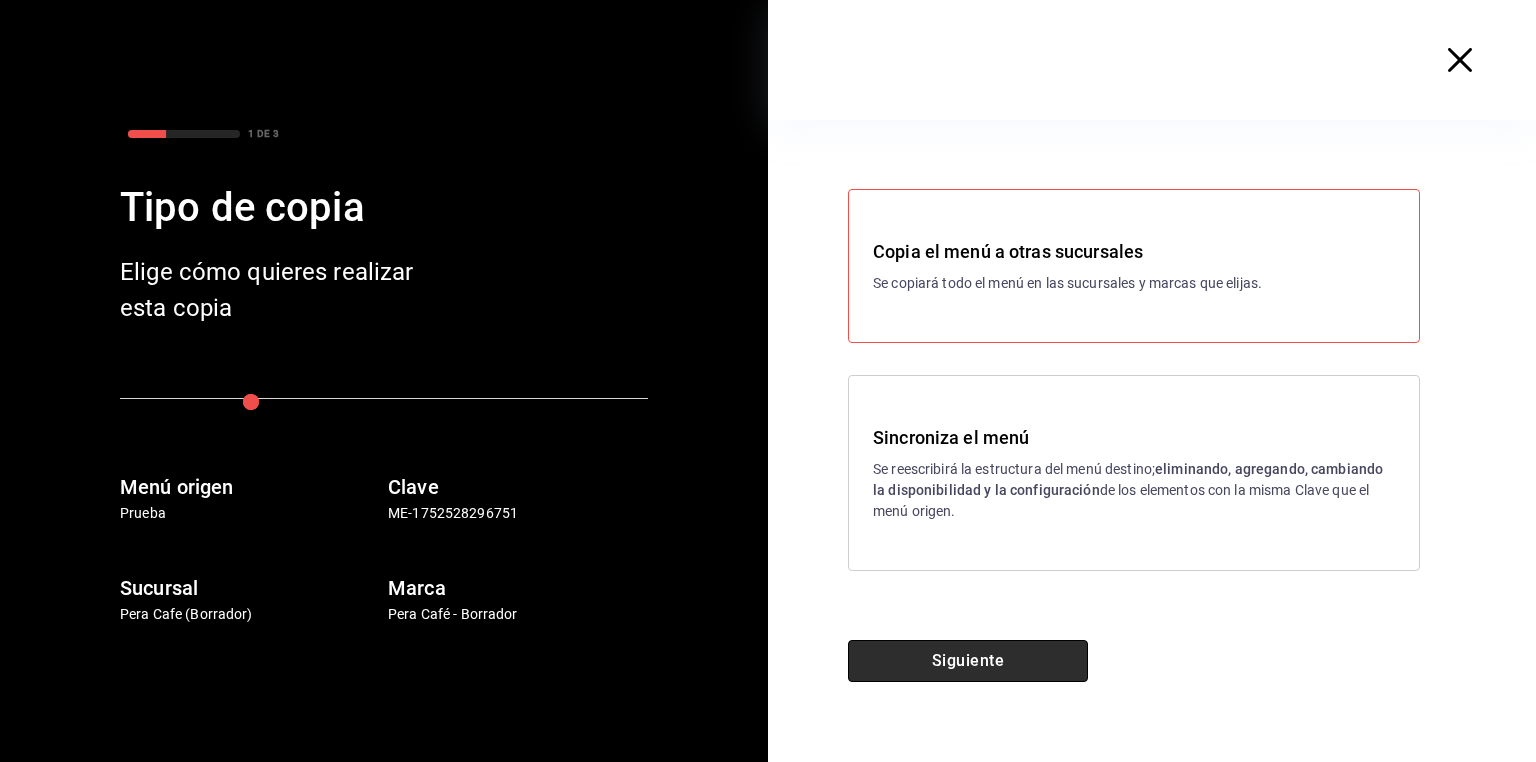 click on "Siguiente" at bounding box center (968, 661) 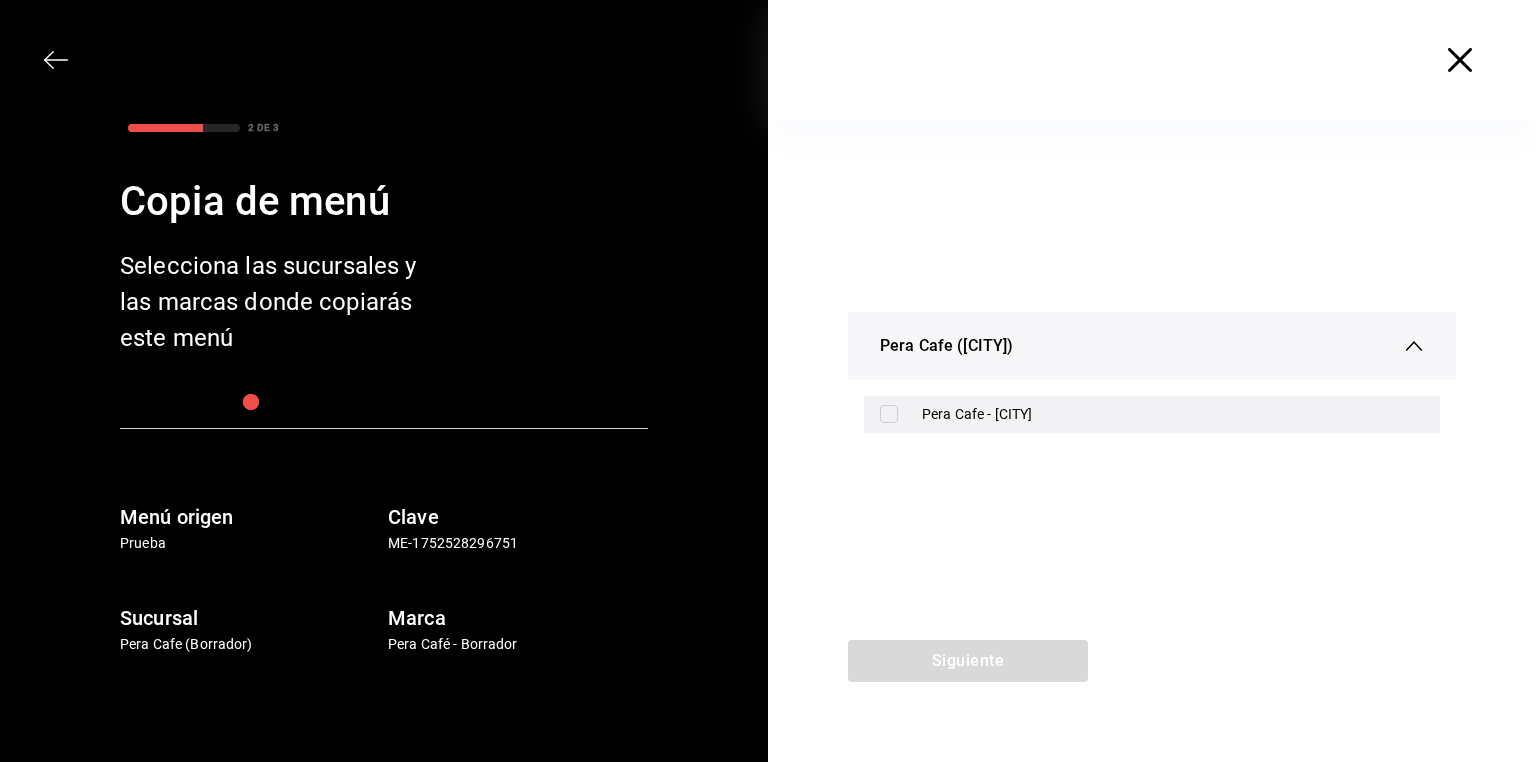 click on "Pera Cafe - [CITY]" at bounding box center [1173, 414] 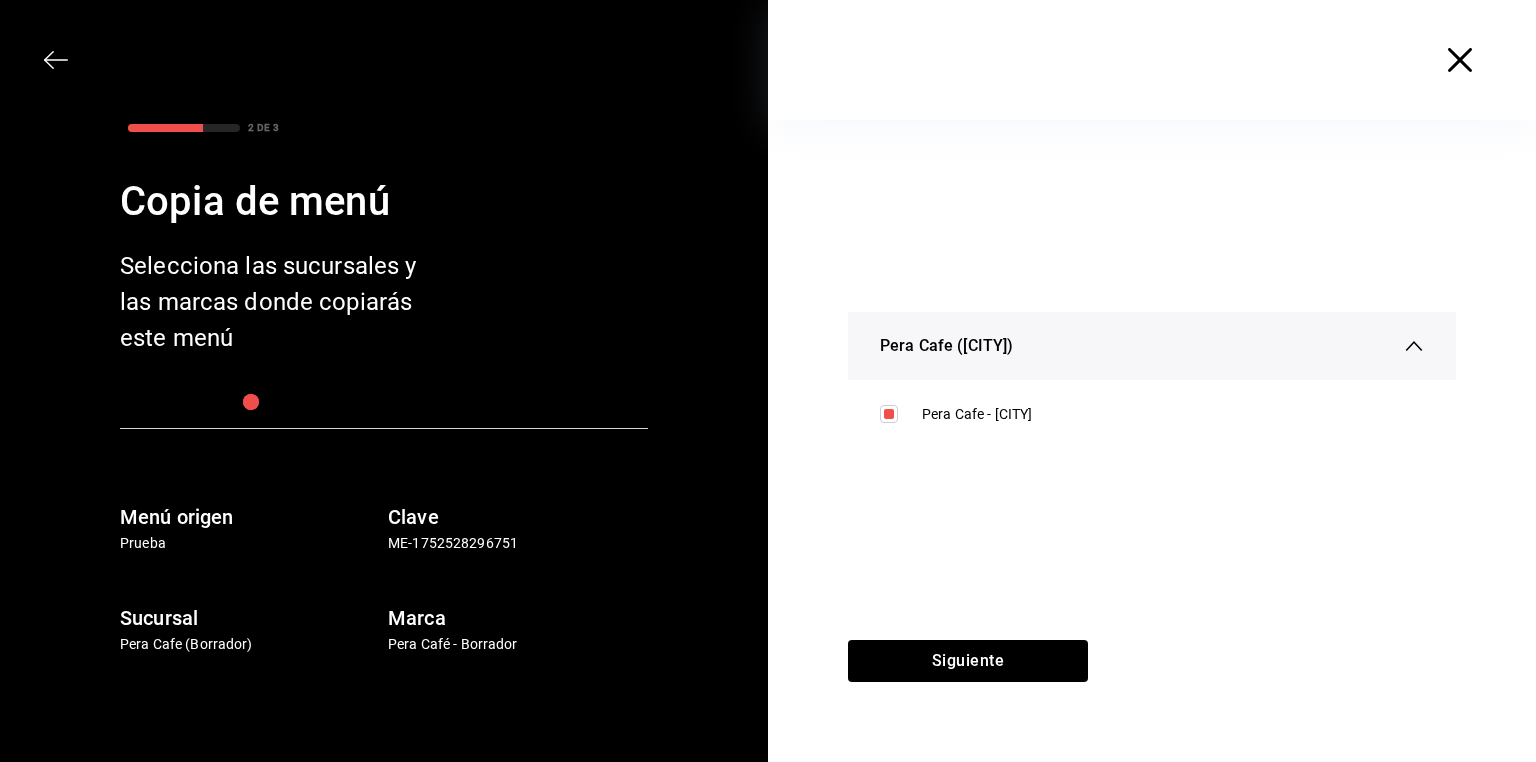 click 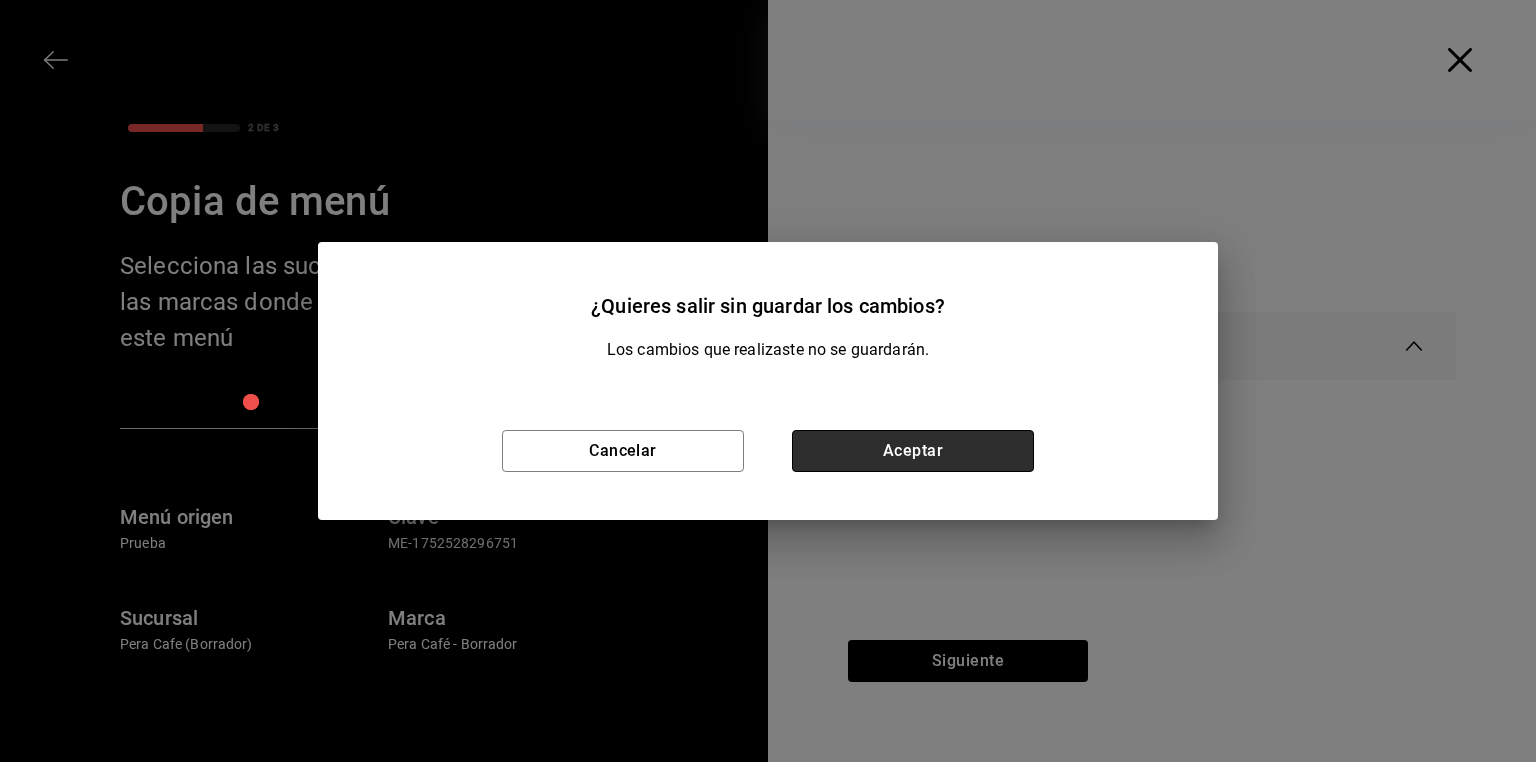 click on "Aceptar" at bounding box center (913, 451) 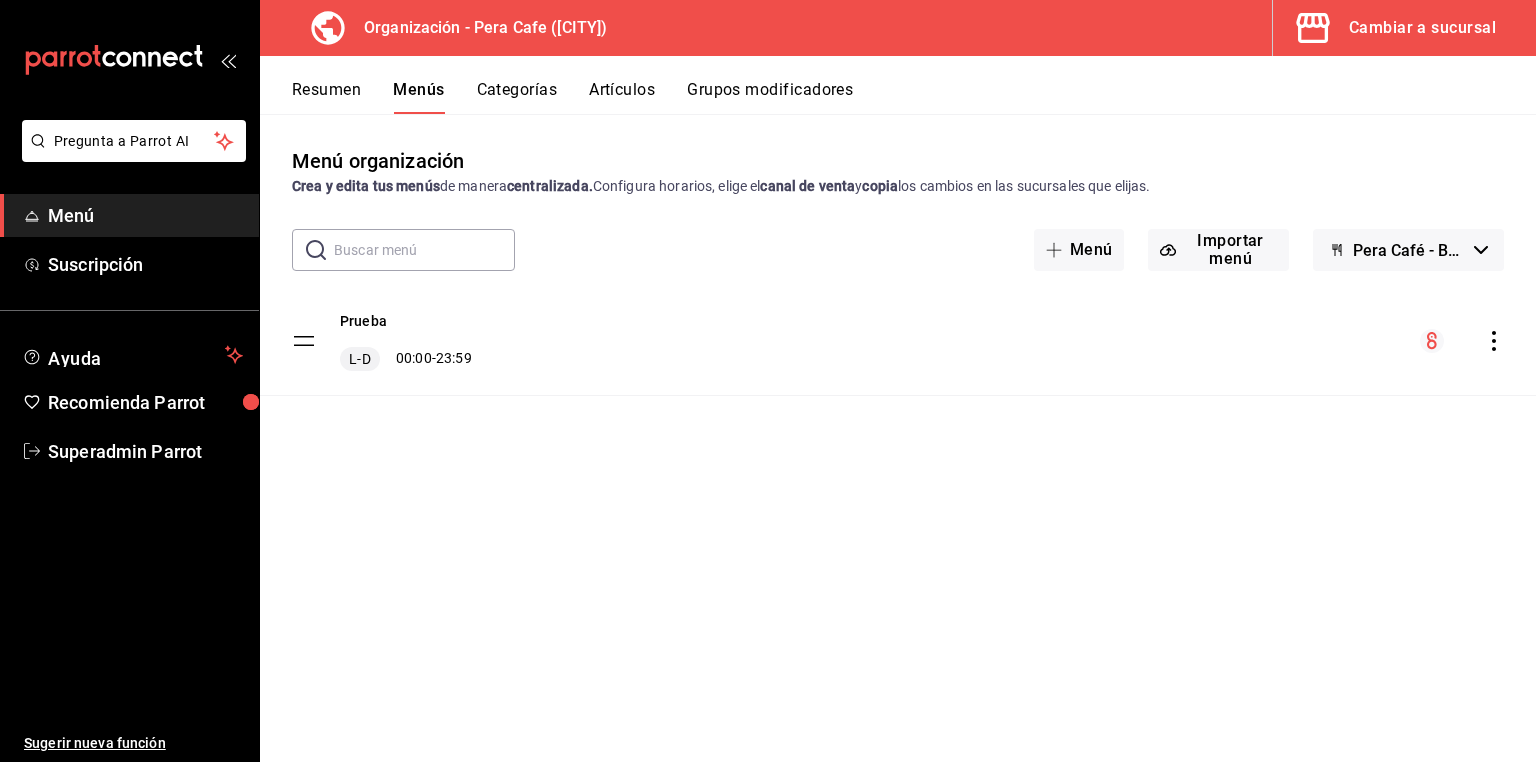 click on "Cambiar a sucursal" at bounding box center (1396, 28) 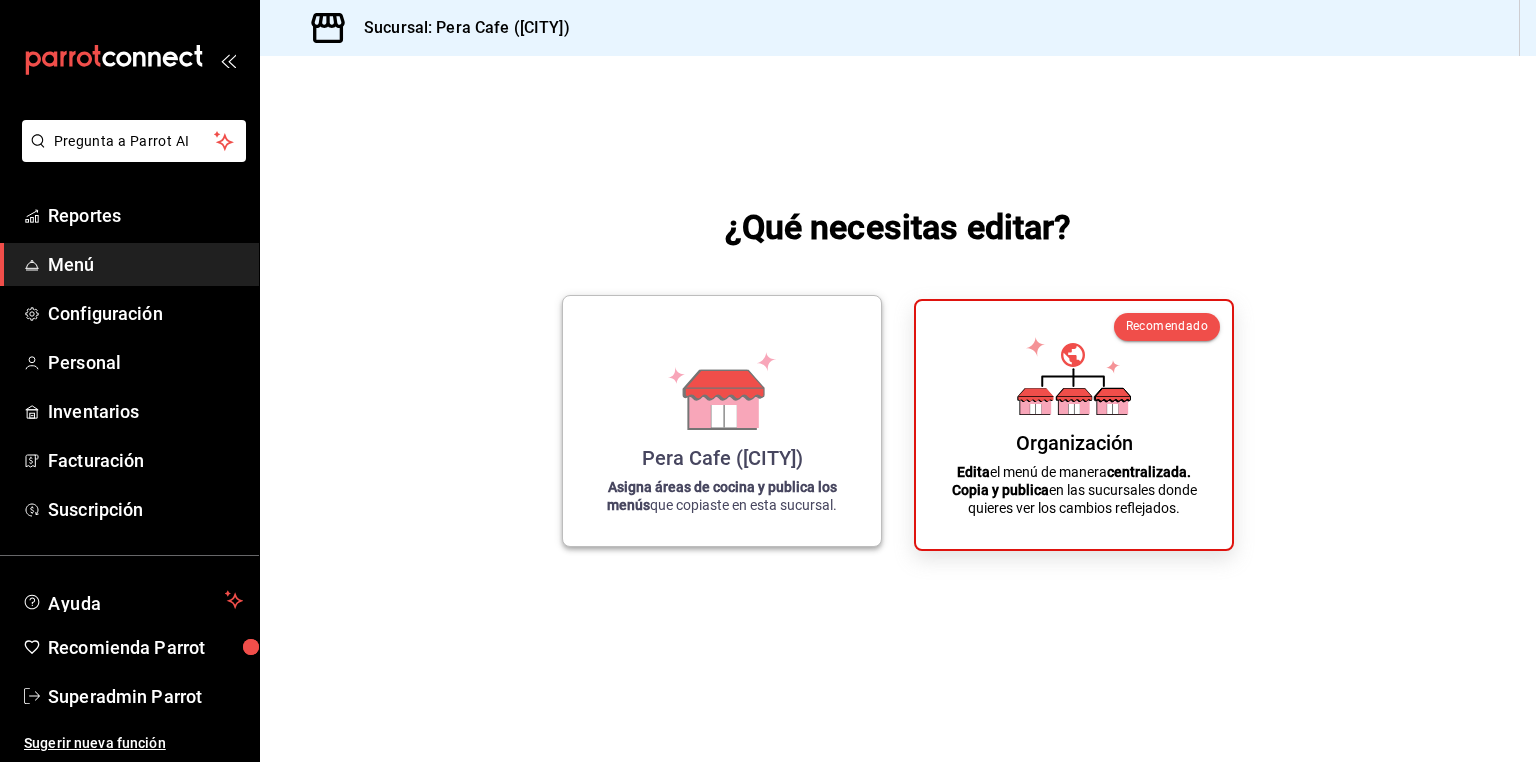 click 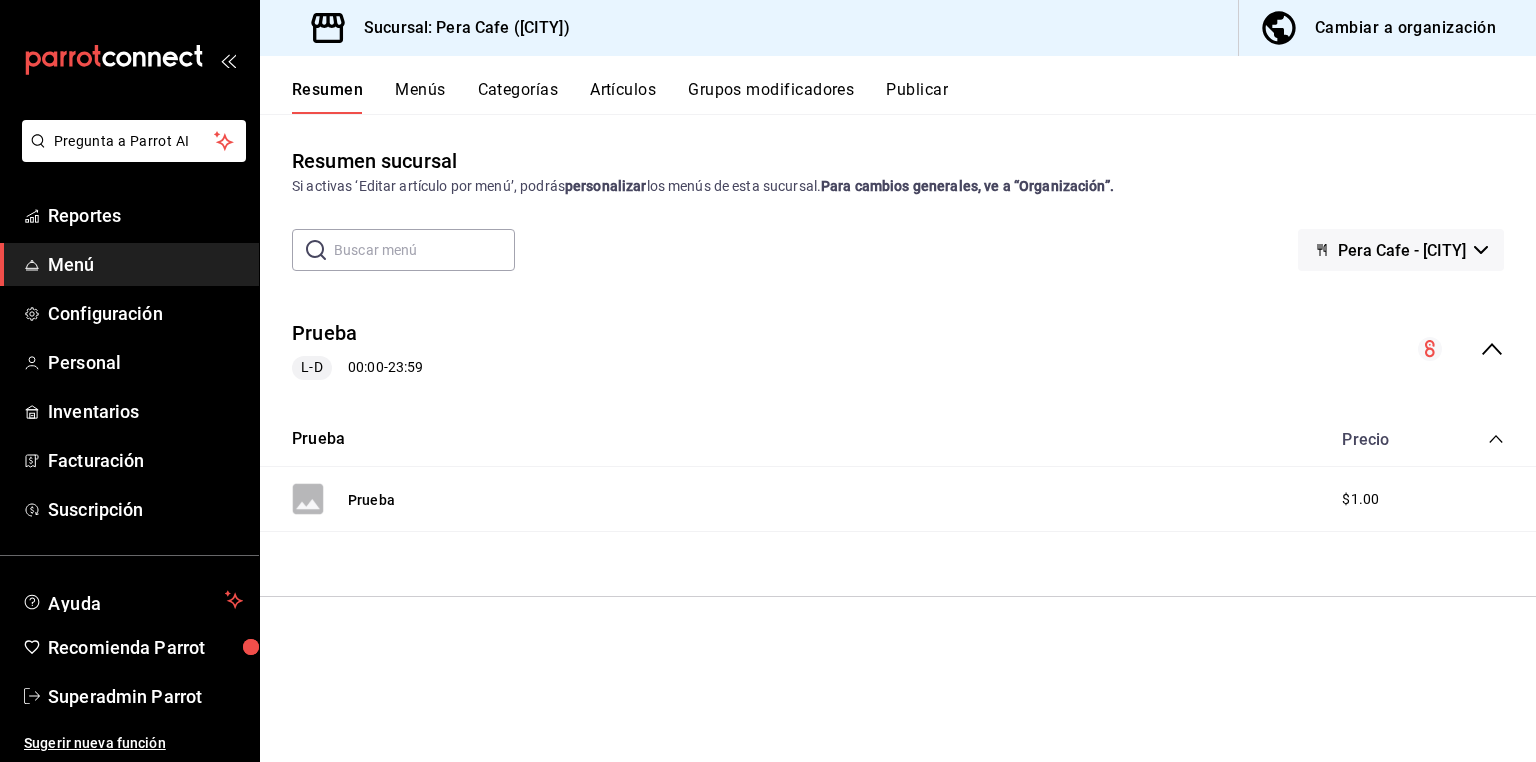 click on "Categorías" at bounding box center (518, 97) 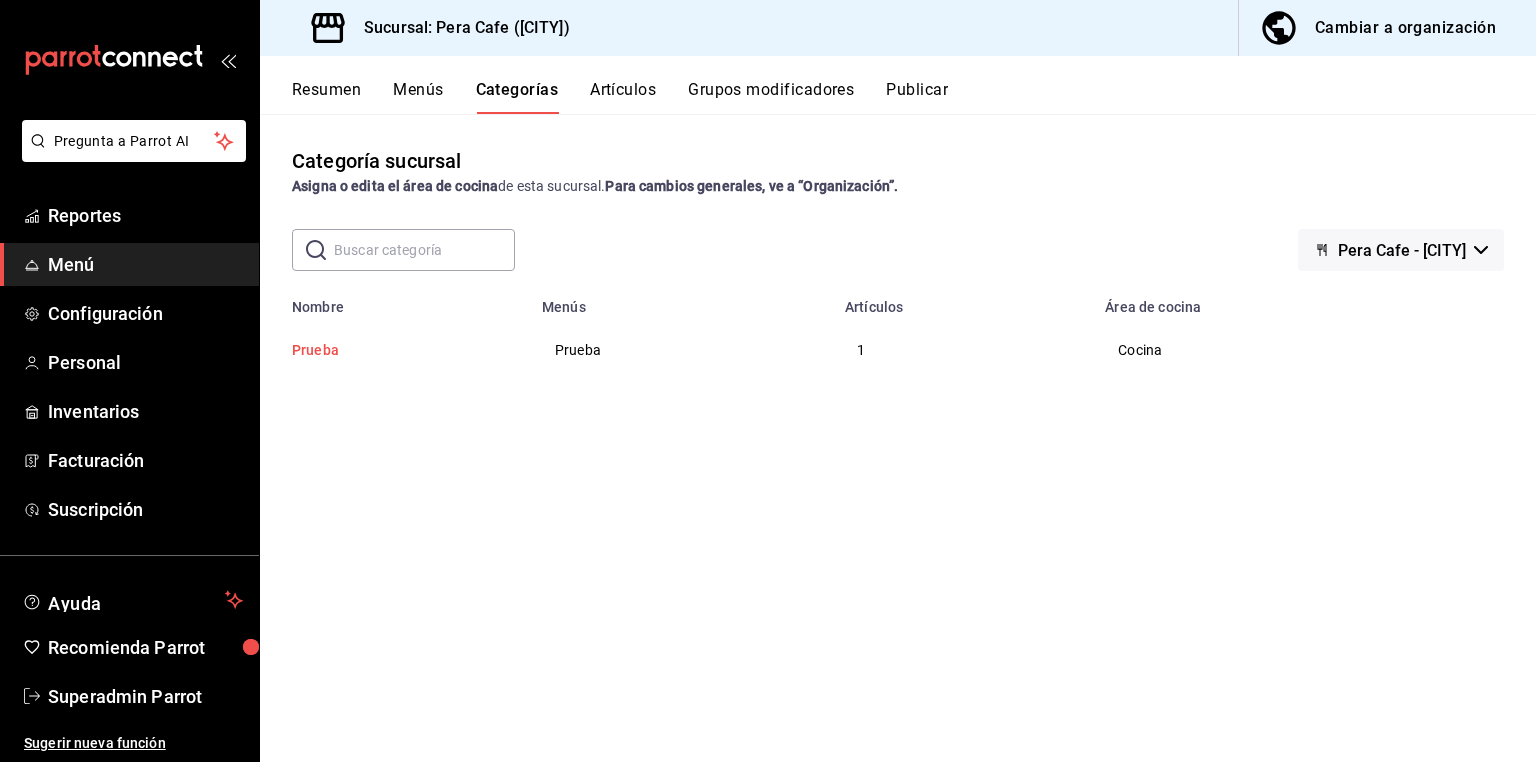 click on "Prueba" at bounding box center [392, 350] 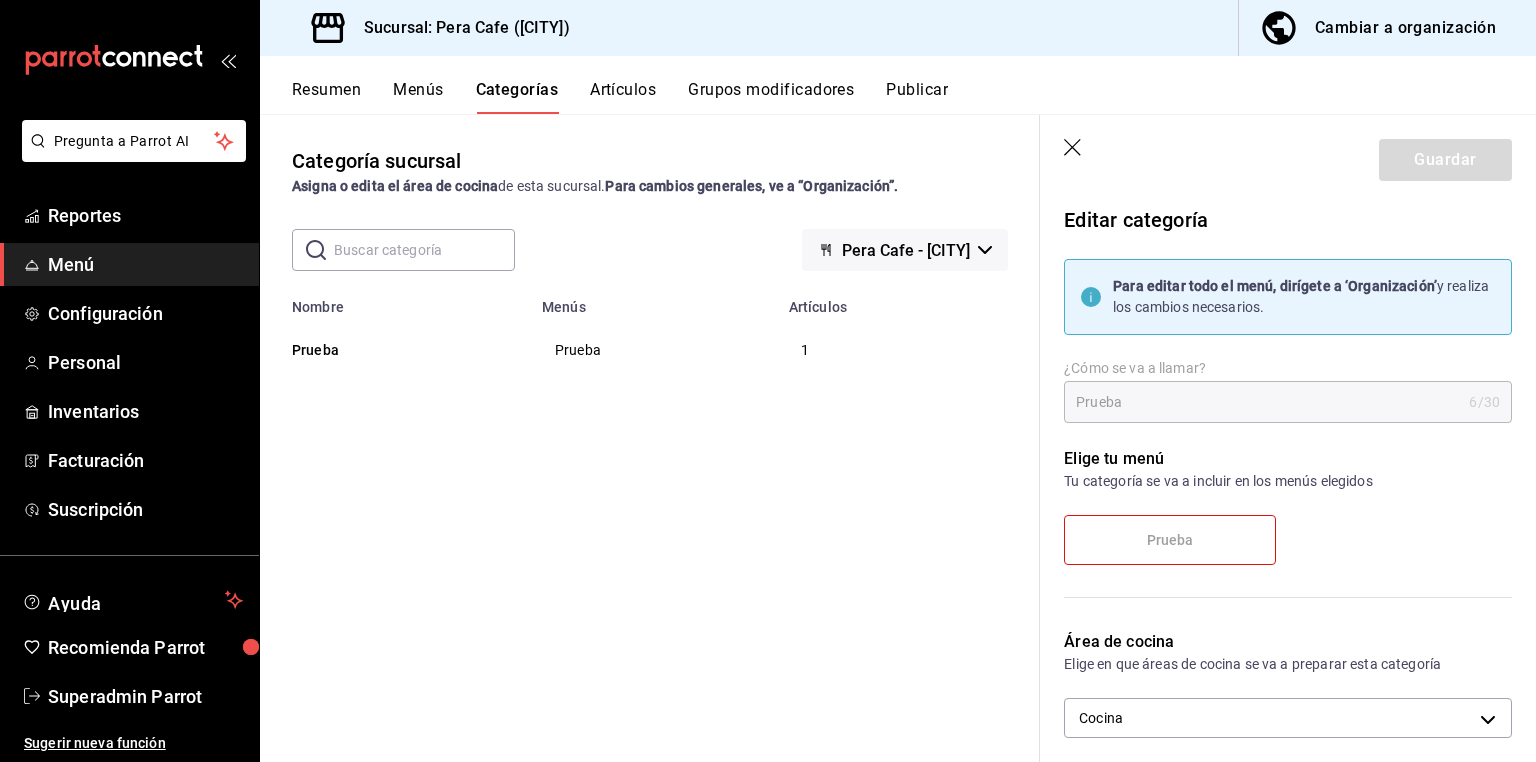 scroll, scrollTop: 160, scrollLeft: 0, axis: vertical 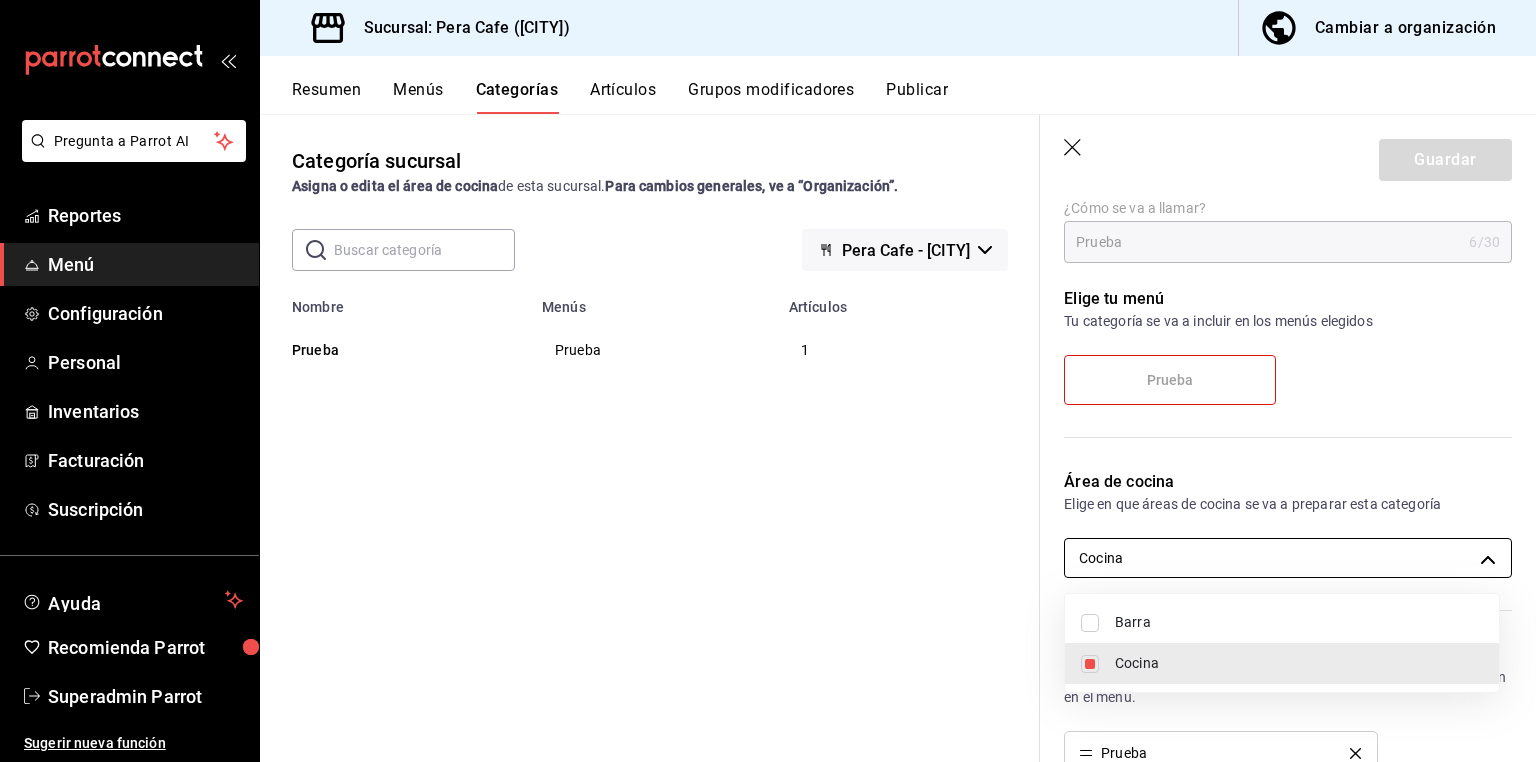 click on "CA- [NUMBER]" at bounding box center [768, 381] 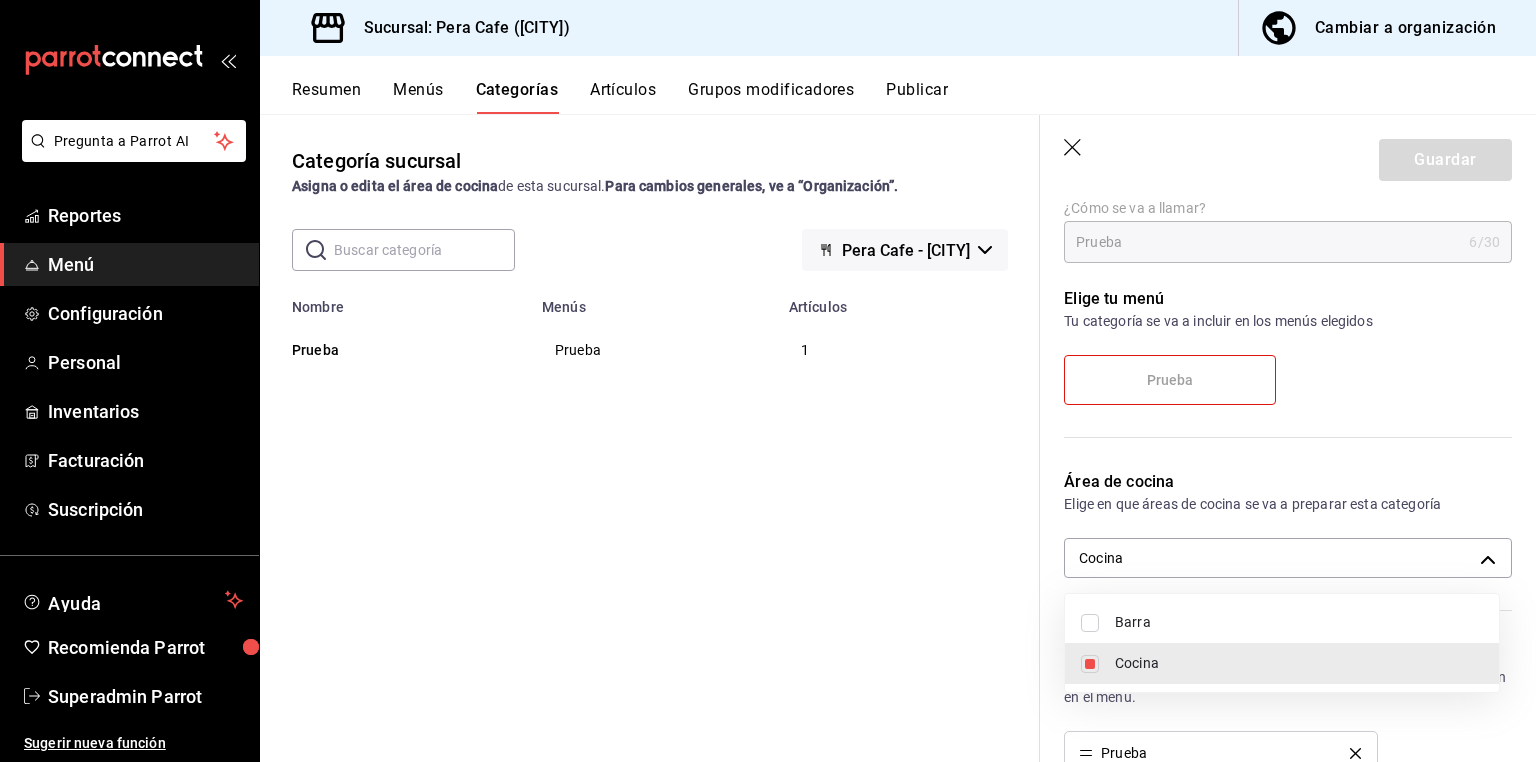 click at bounding box center [768, 381] 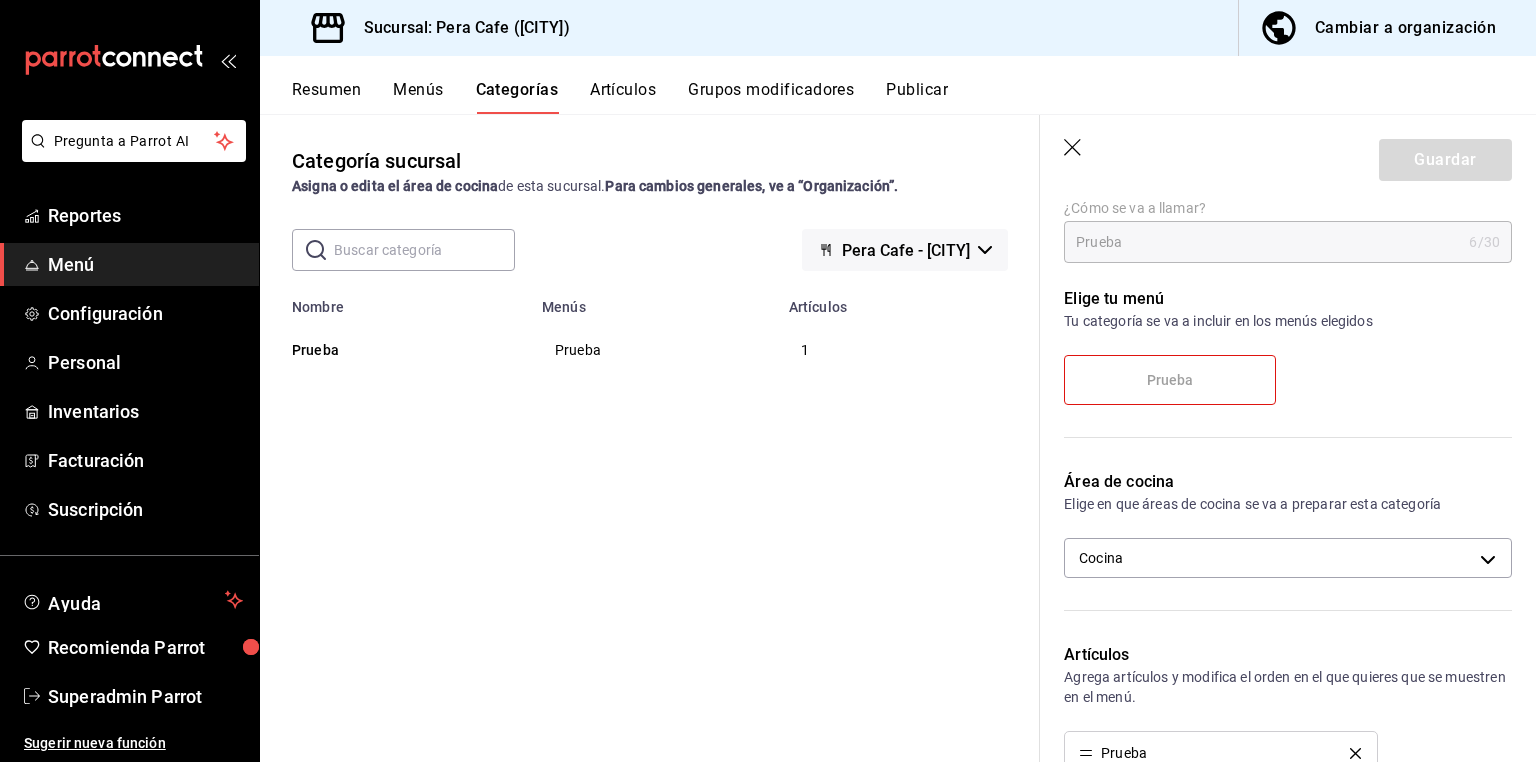 click on "Categoría sucursal Asigna o edita el área de cocina  de esta sucursal.  Para cambios generales, ve a “Organización”. ​ ​ Pera Cafe - [CITY] Nombre Menús Artículos Prueba Prueba 1" at bounding box center [650, 437] 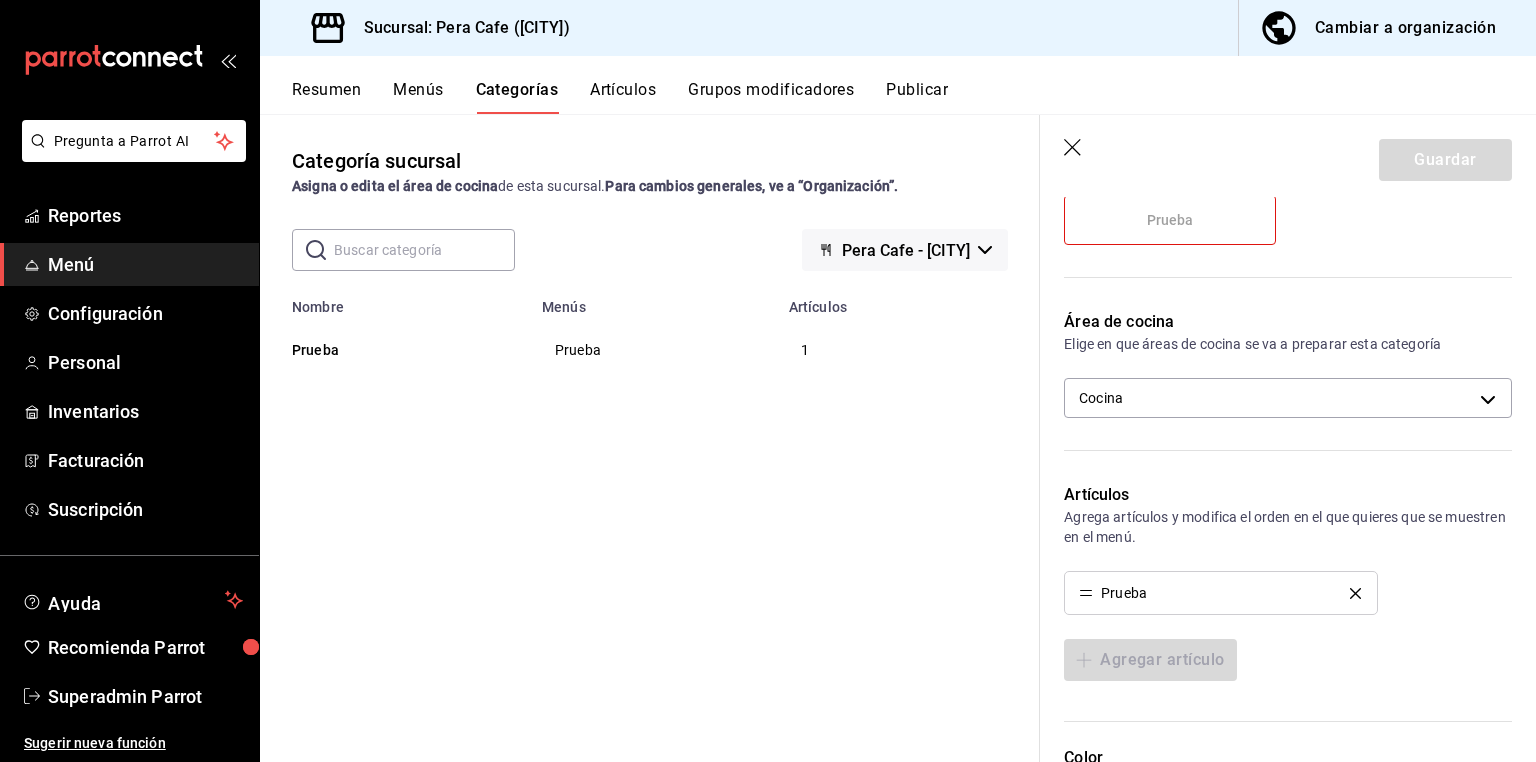 scroll, scrollTop: 400, scrollLeft: 0, axis: vertical 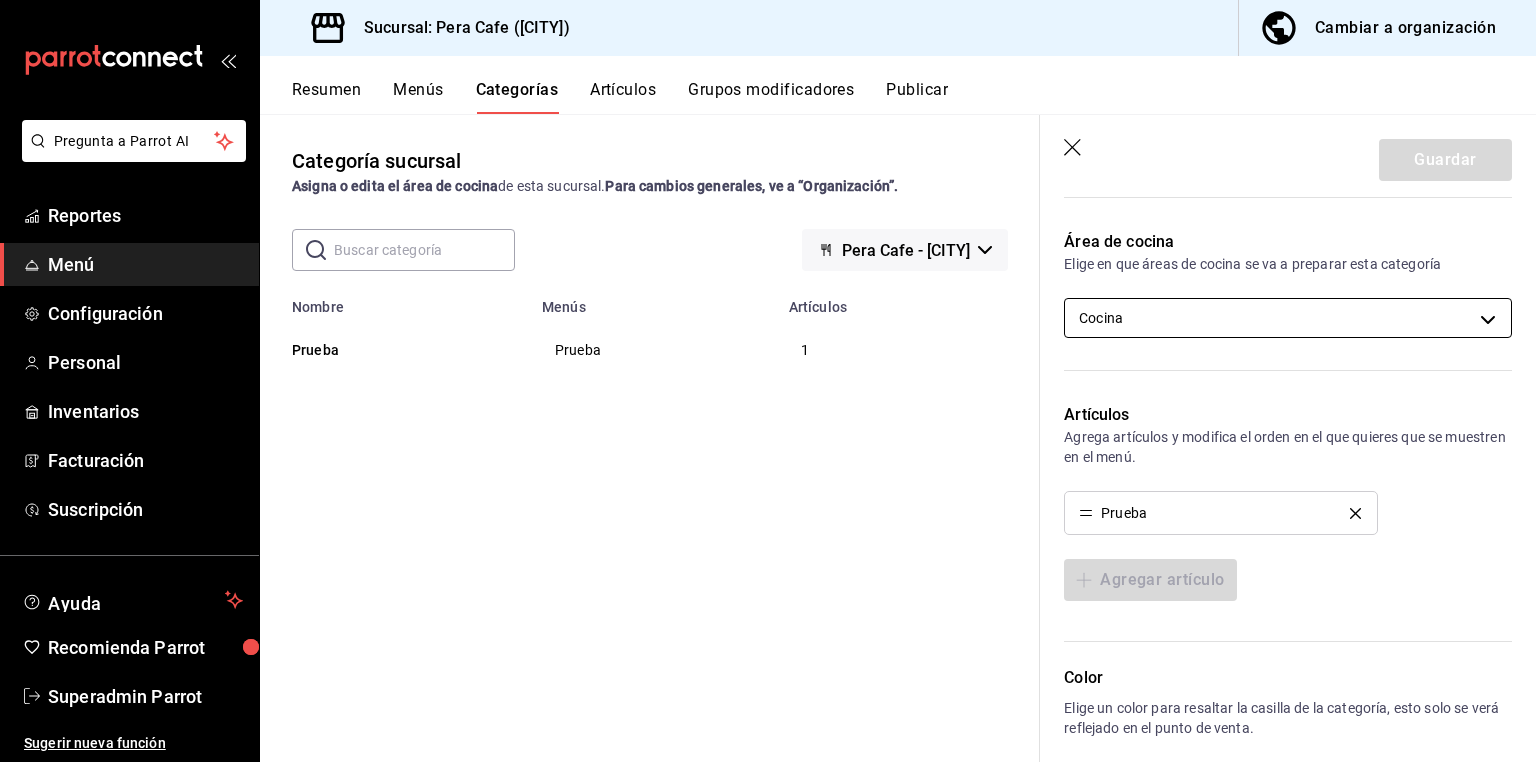 click on "CA- [NUMBER]" at bounding box center (768, 381) 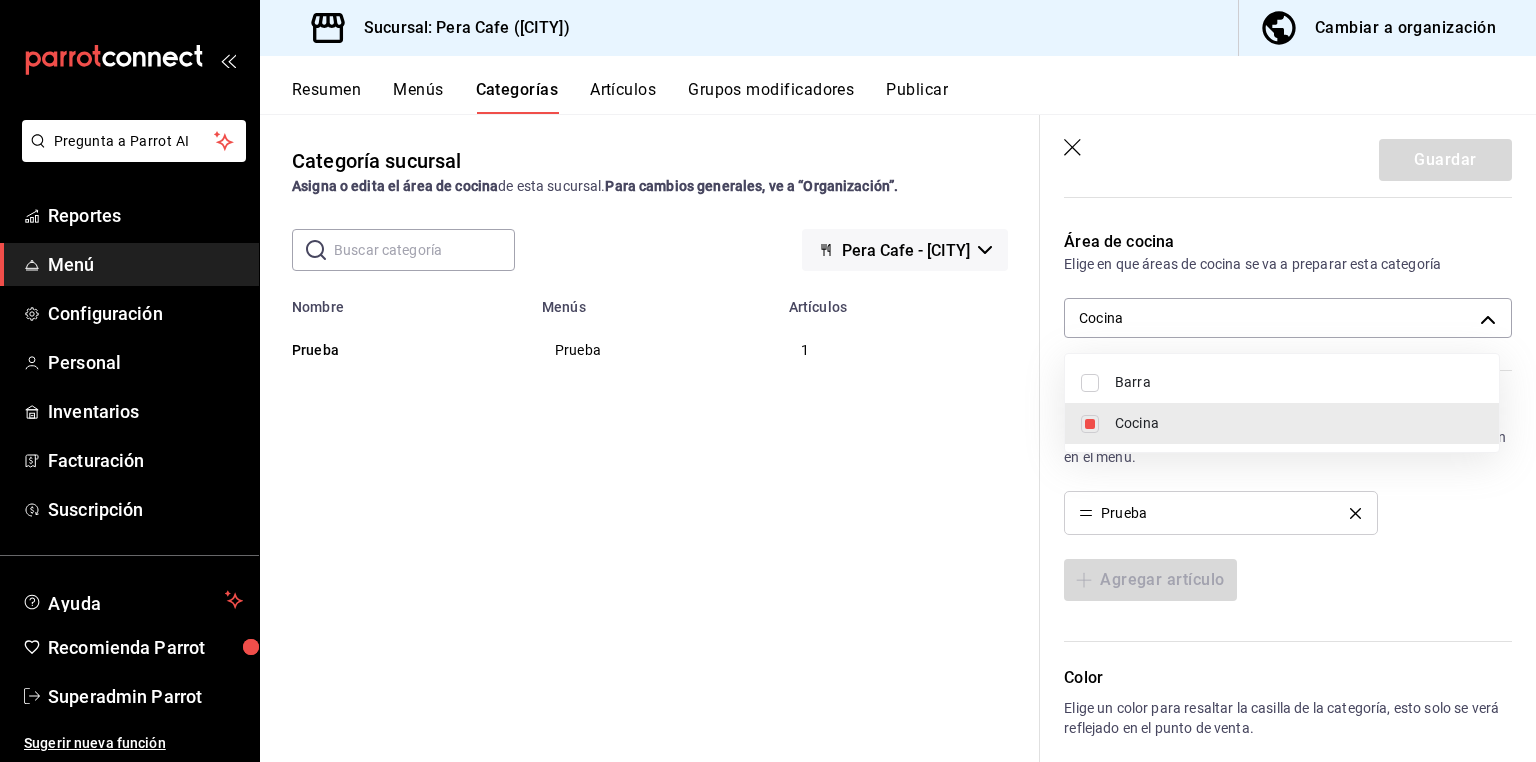 click at bounding box center [768, 381] 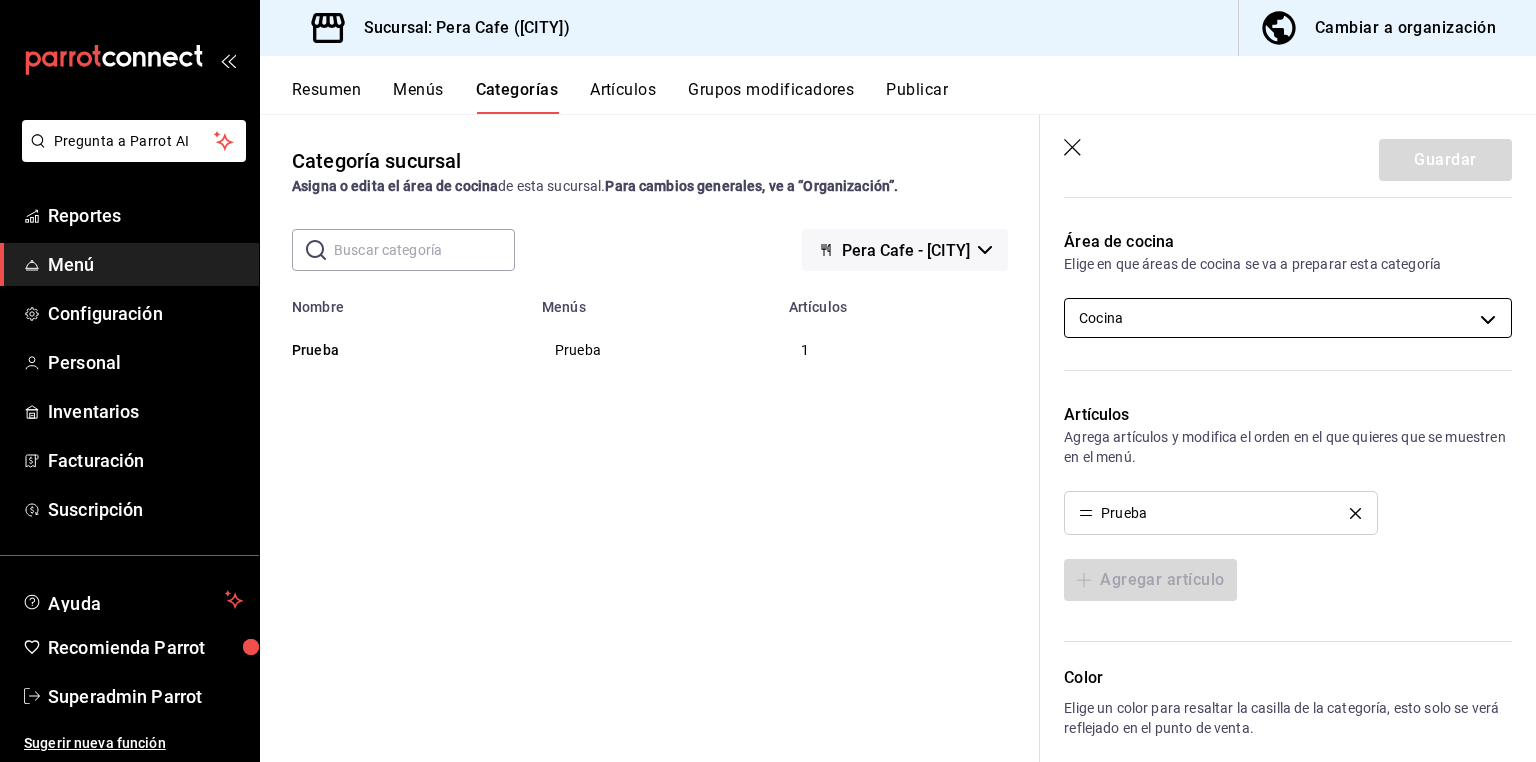 click on "CA- [NUMBER]" at bounding box center (768, 381) 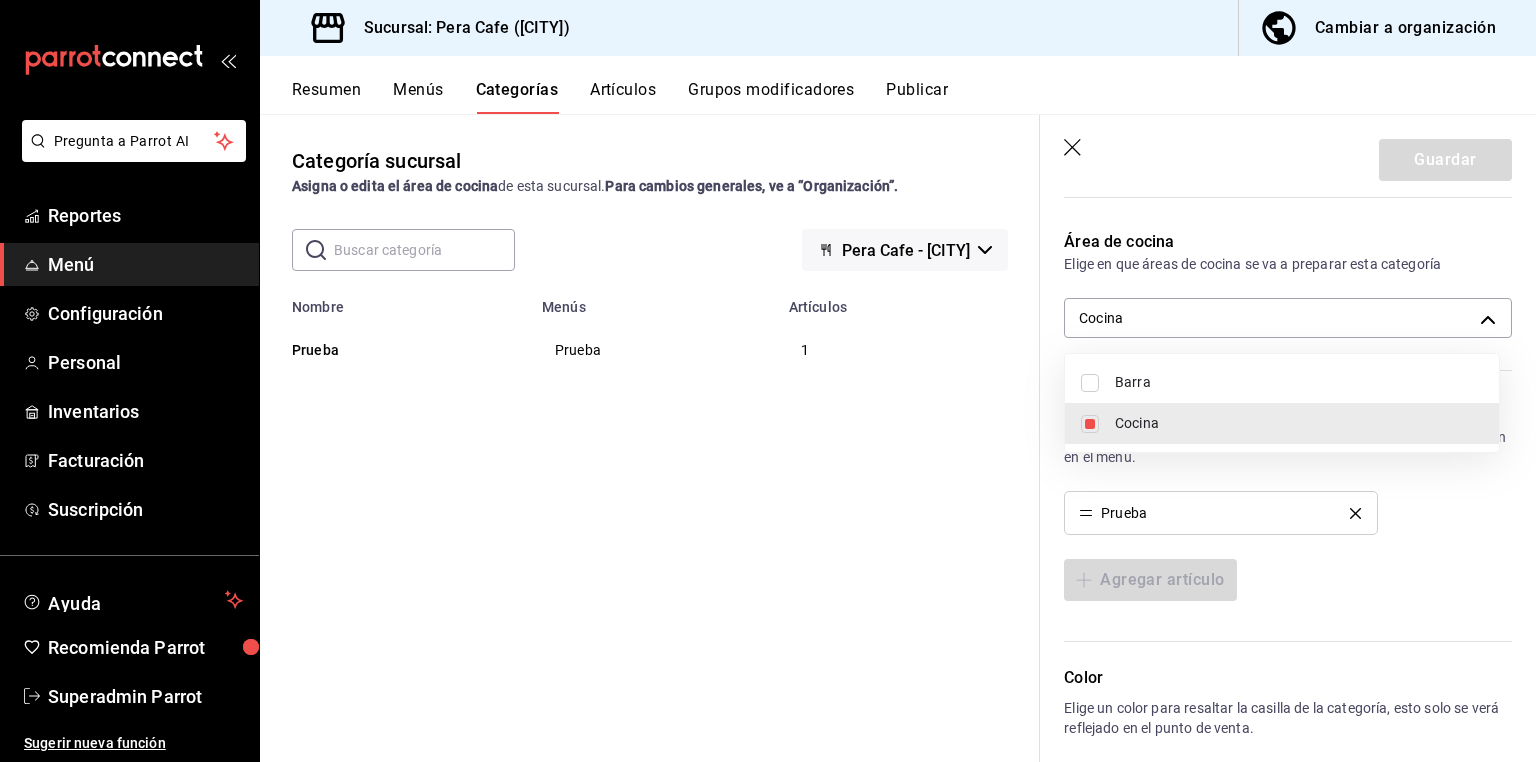click at bounding box center (1090, 424) 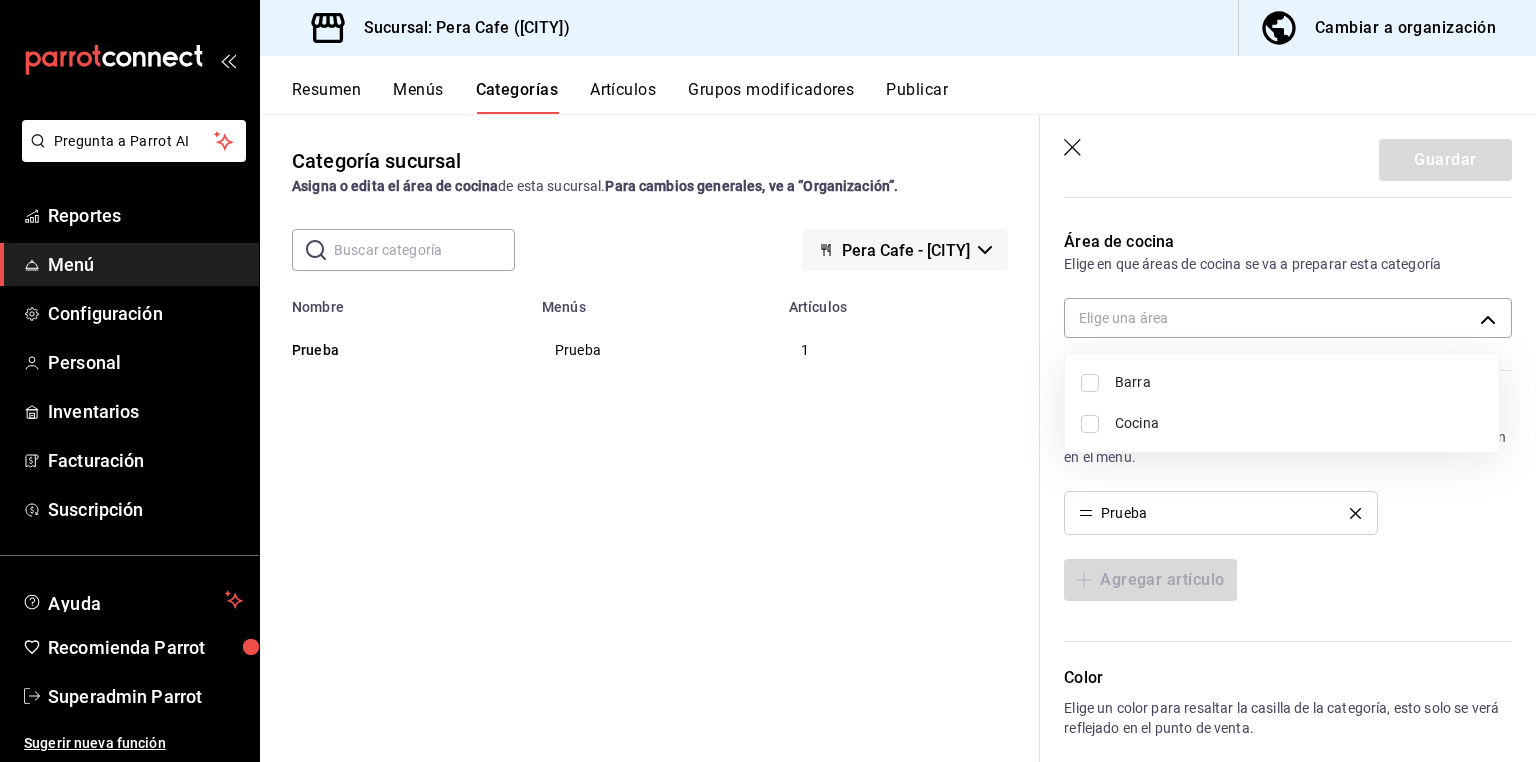 click at bounding box center (768, 381) 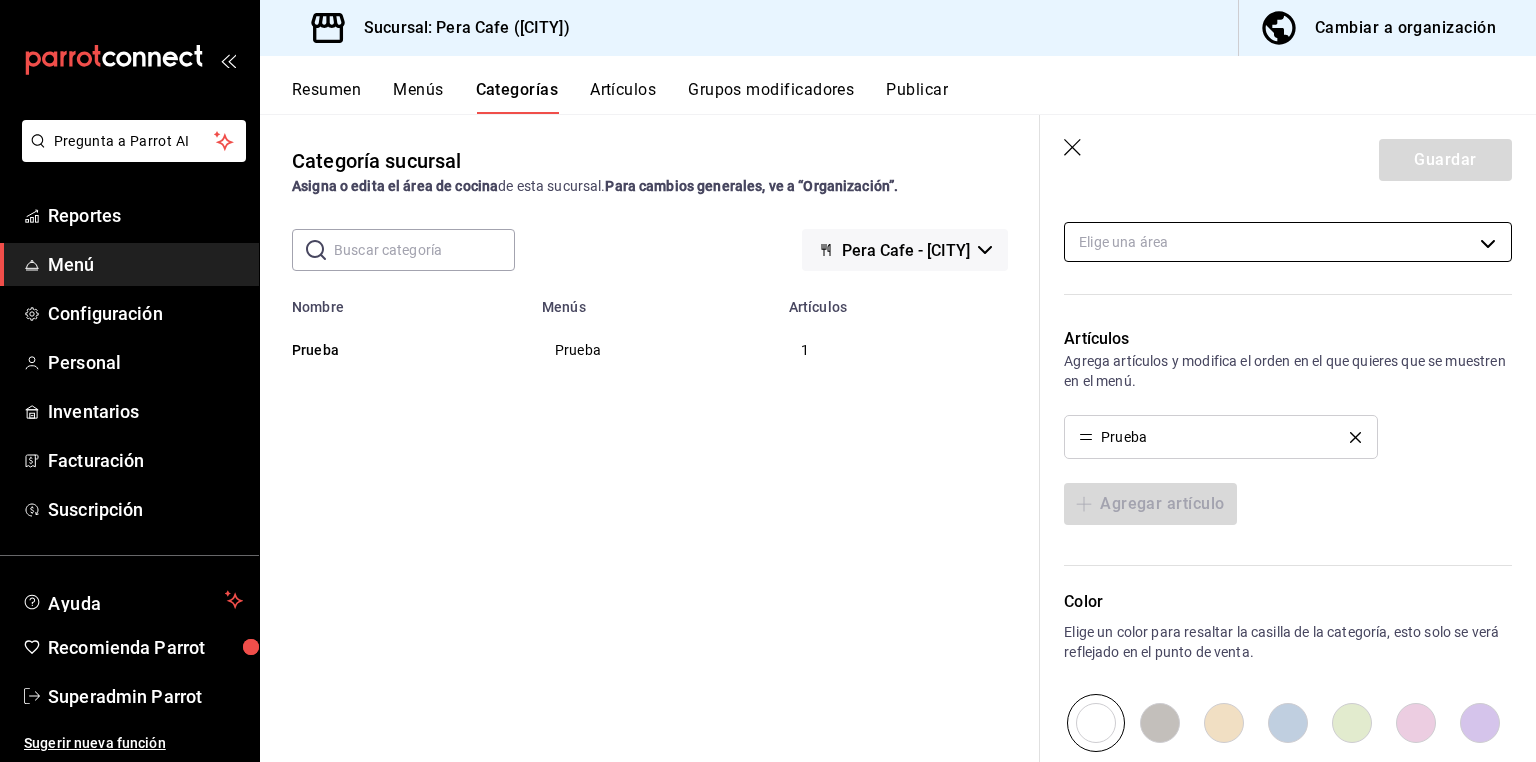 scroll, scrollTop: 156, scrollLeft: 0, axis: vertical 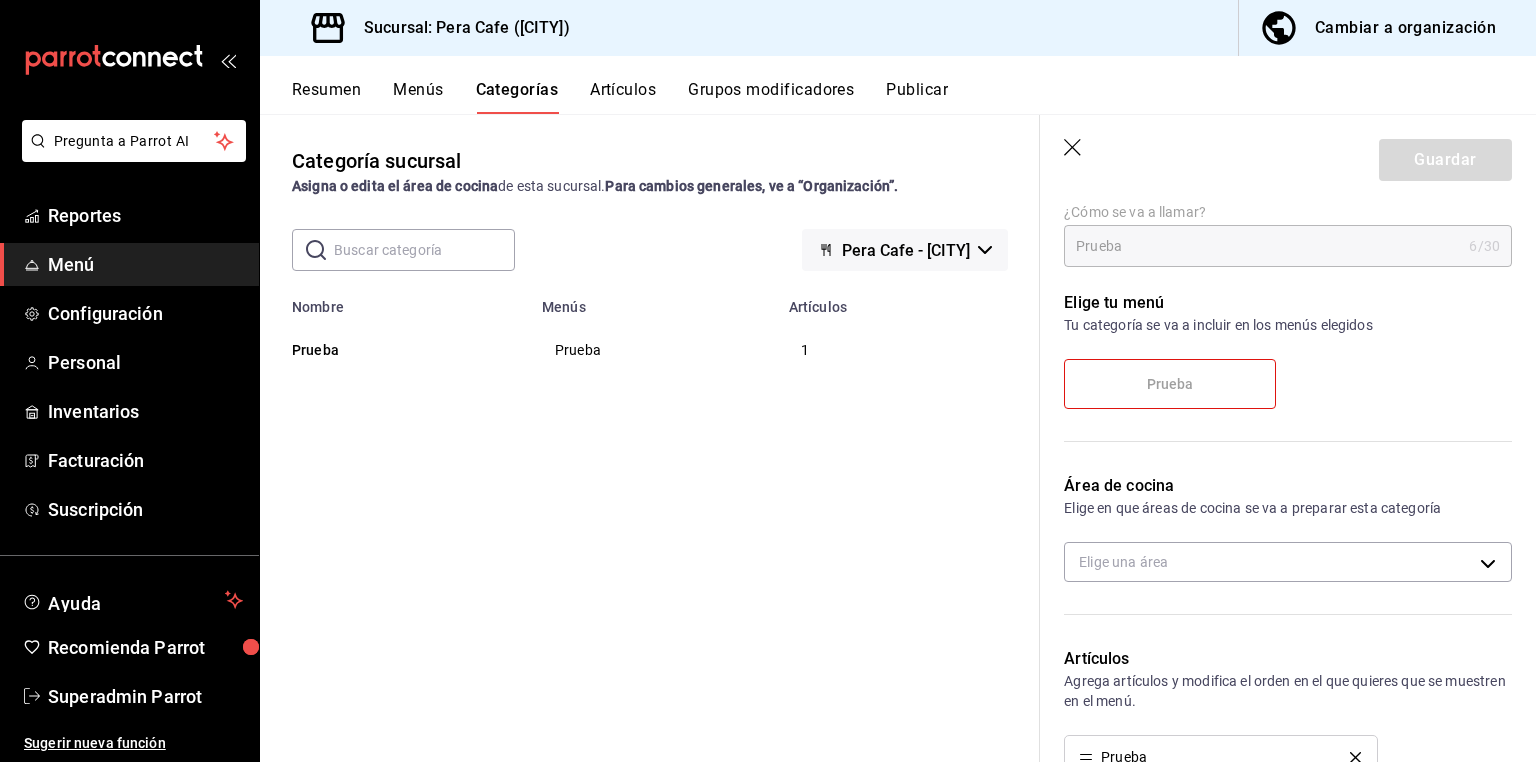 click 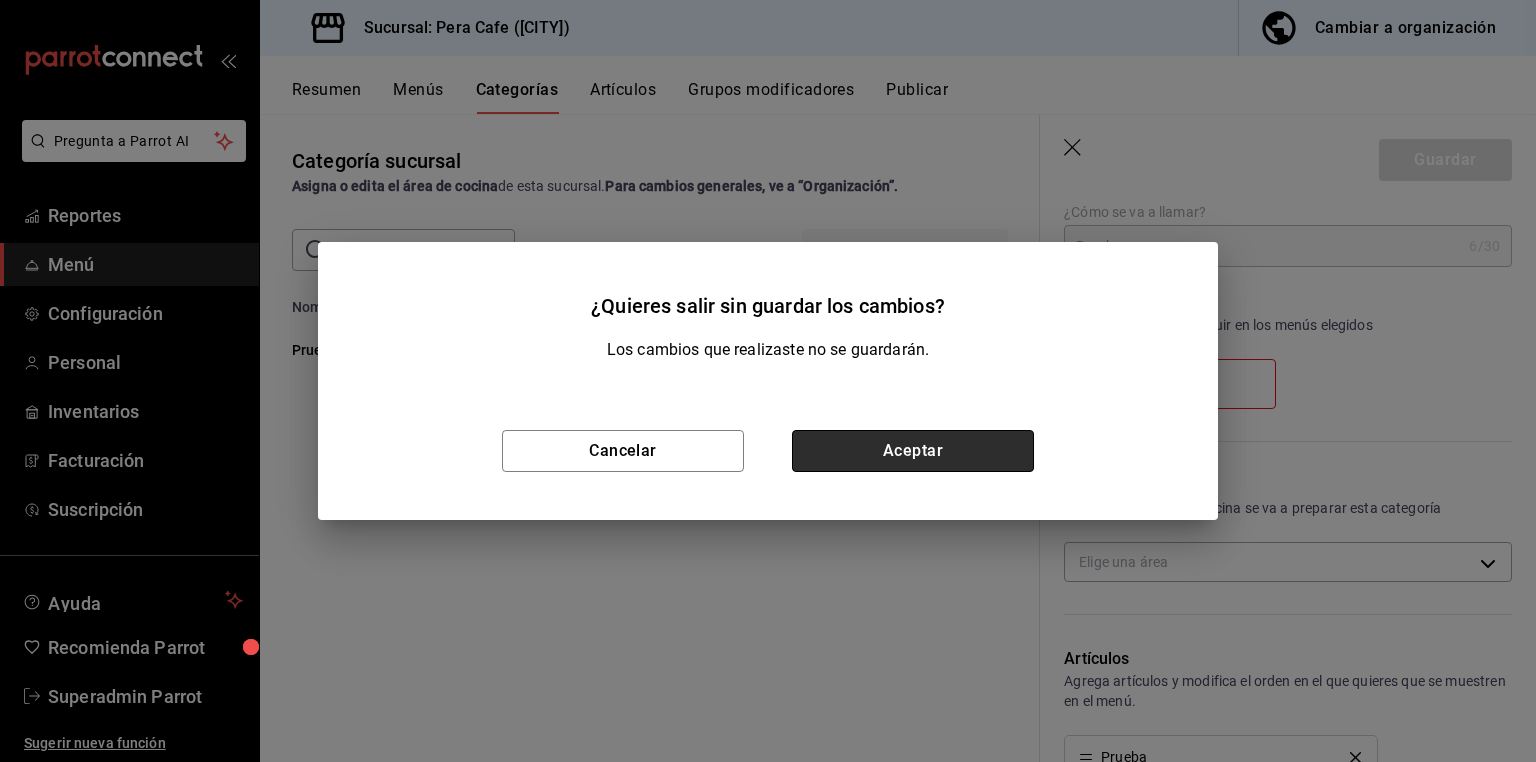 click on "Aceptar" at bounding box center [913, 451] 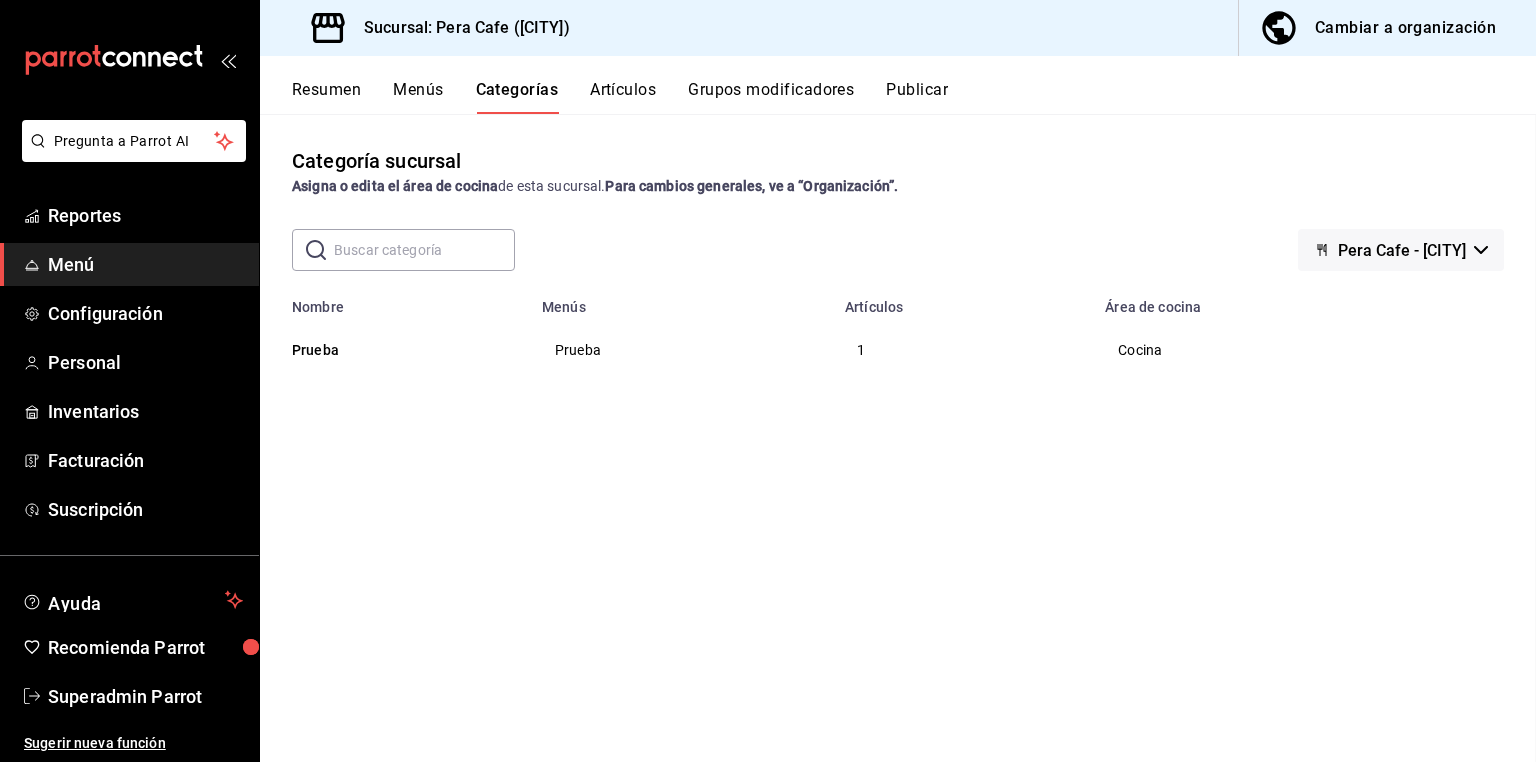 scroll, scrollTop: 0, scrollLeft: 0, axis: both 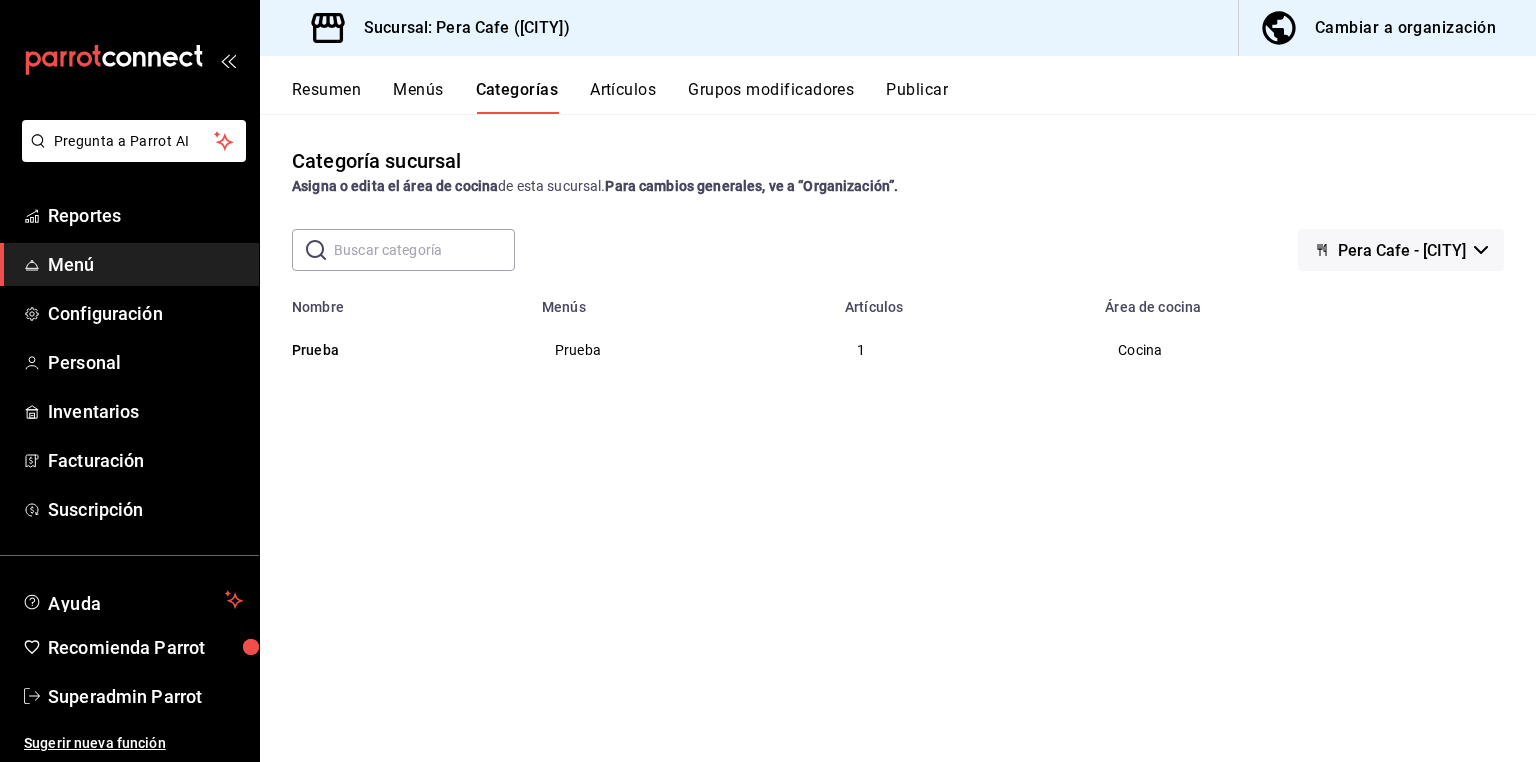 click on "Menús" at bounding box center (418, 97) 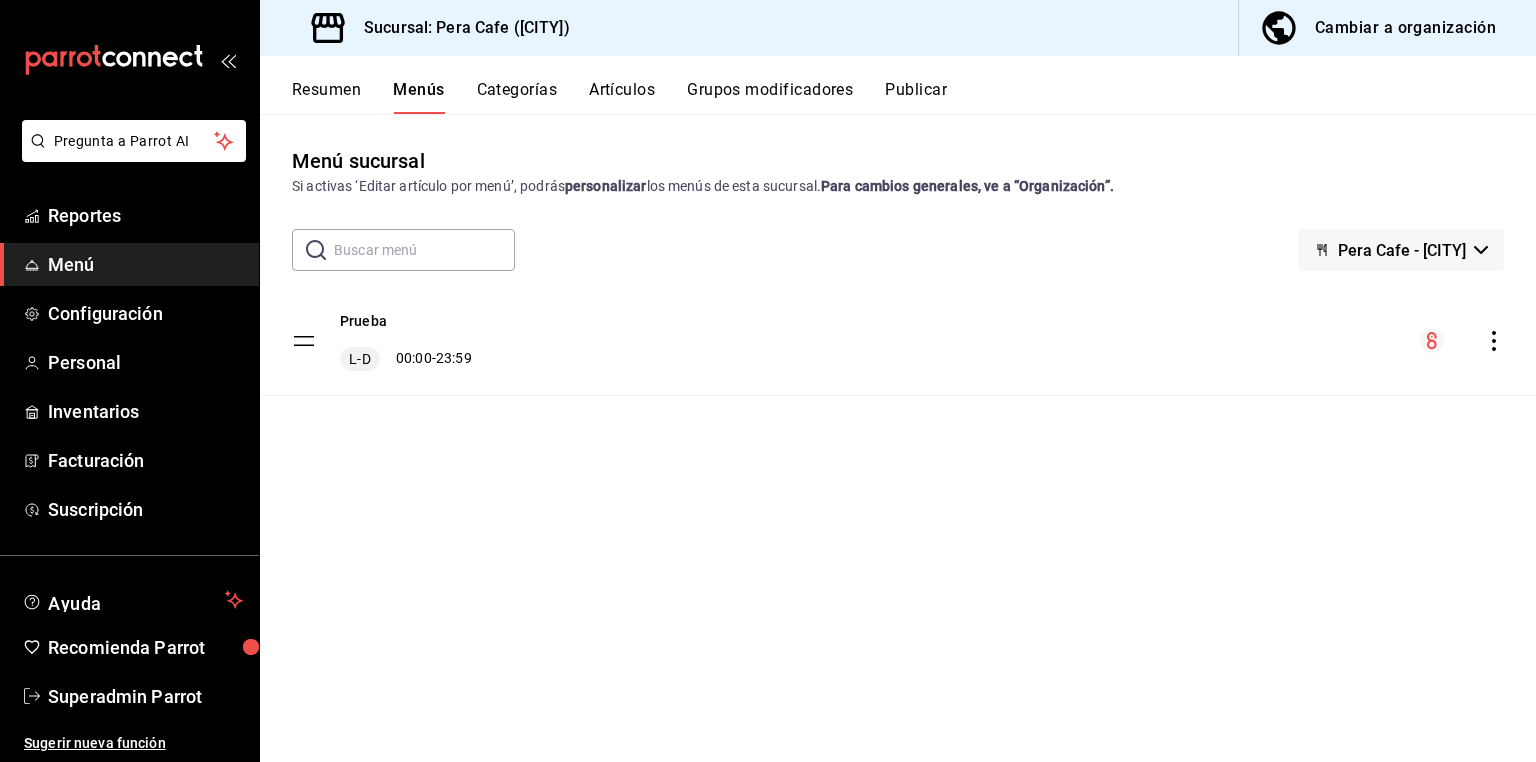 click on "Categorías" at bounding box center (517, 97) 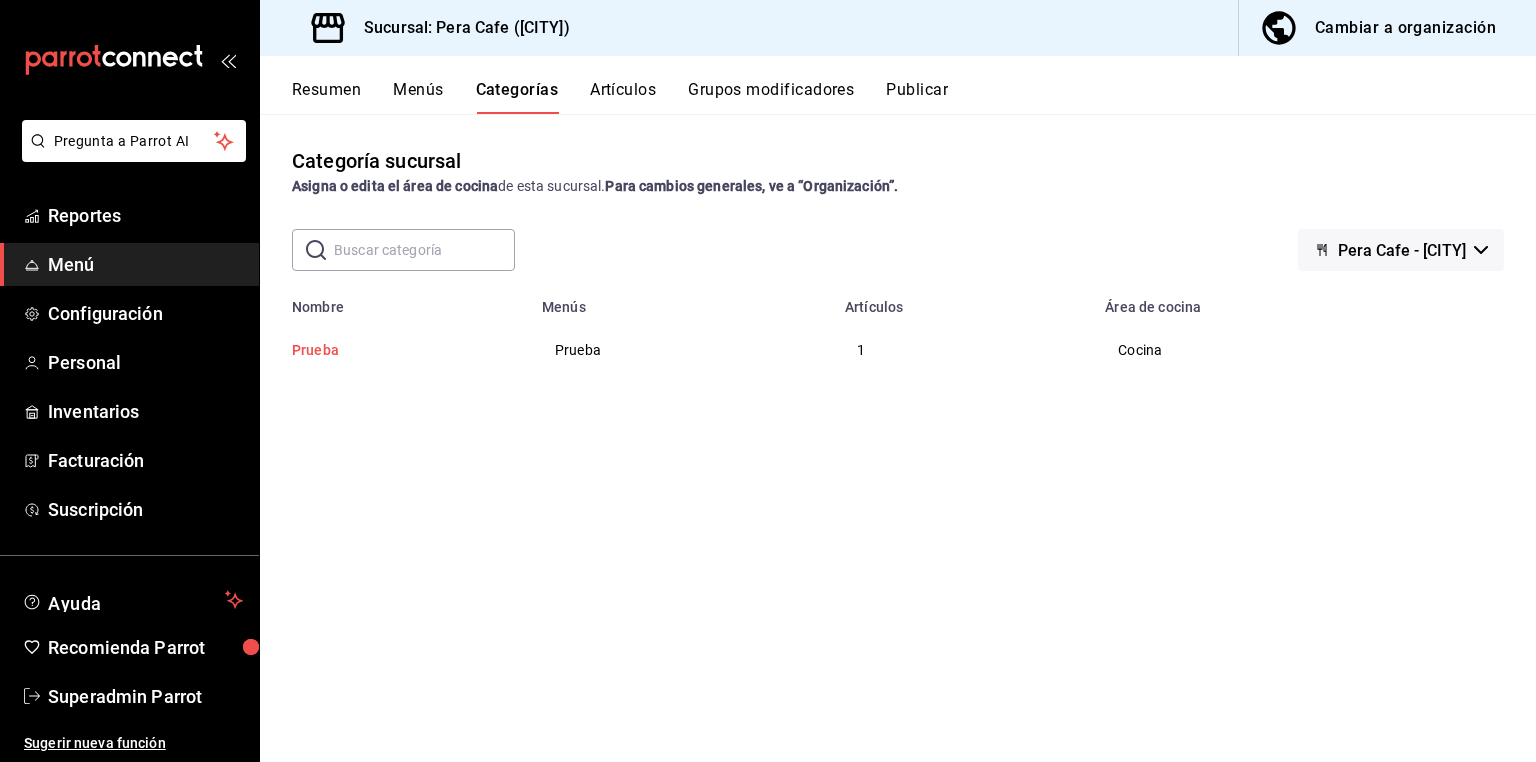 click on "Prueba" at bounding box center (392, 350) 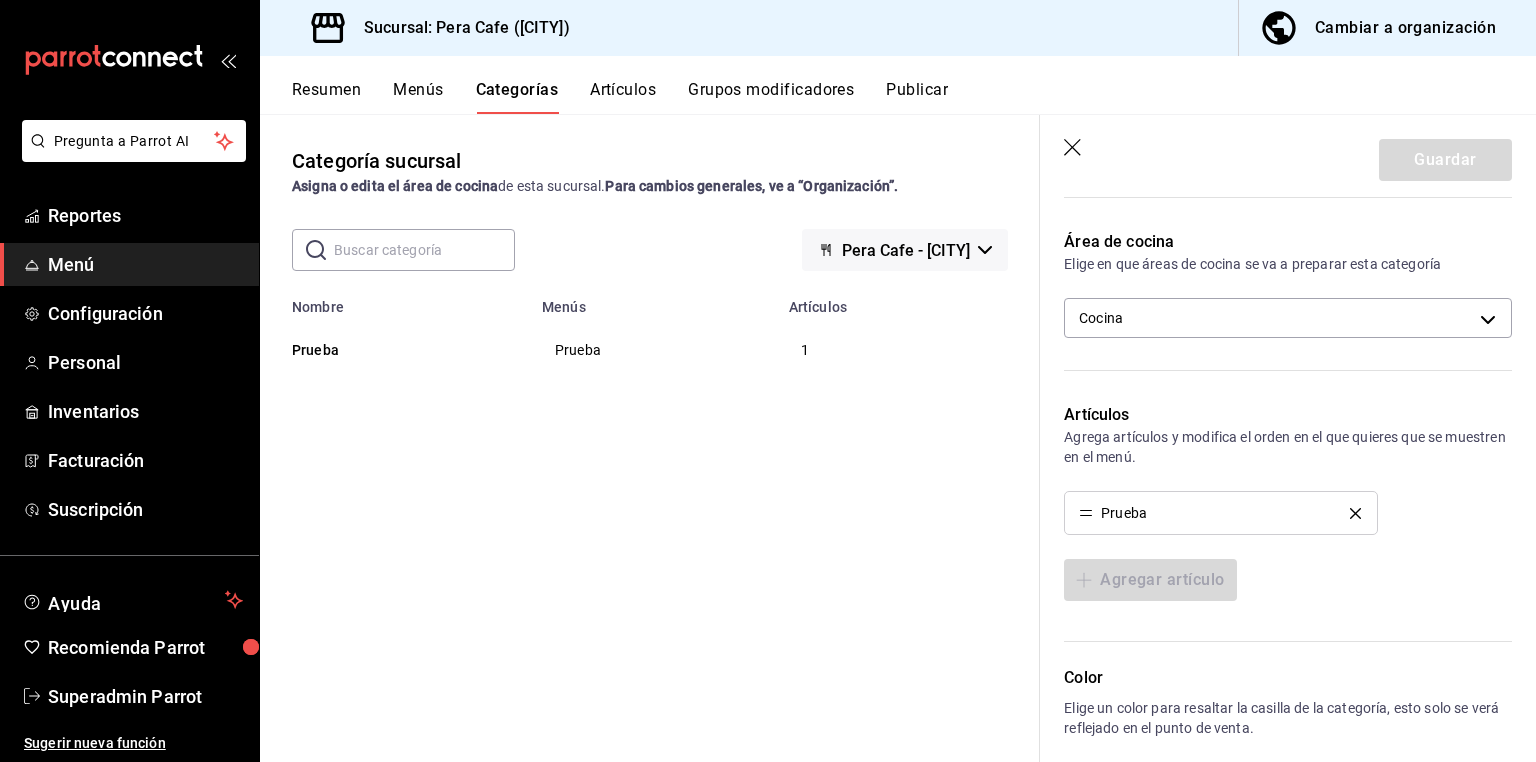 scroll, scrollTop: 240, scrollLeft: 0, axis: vertical 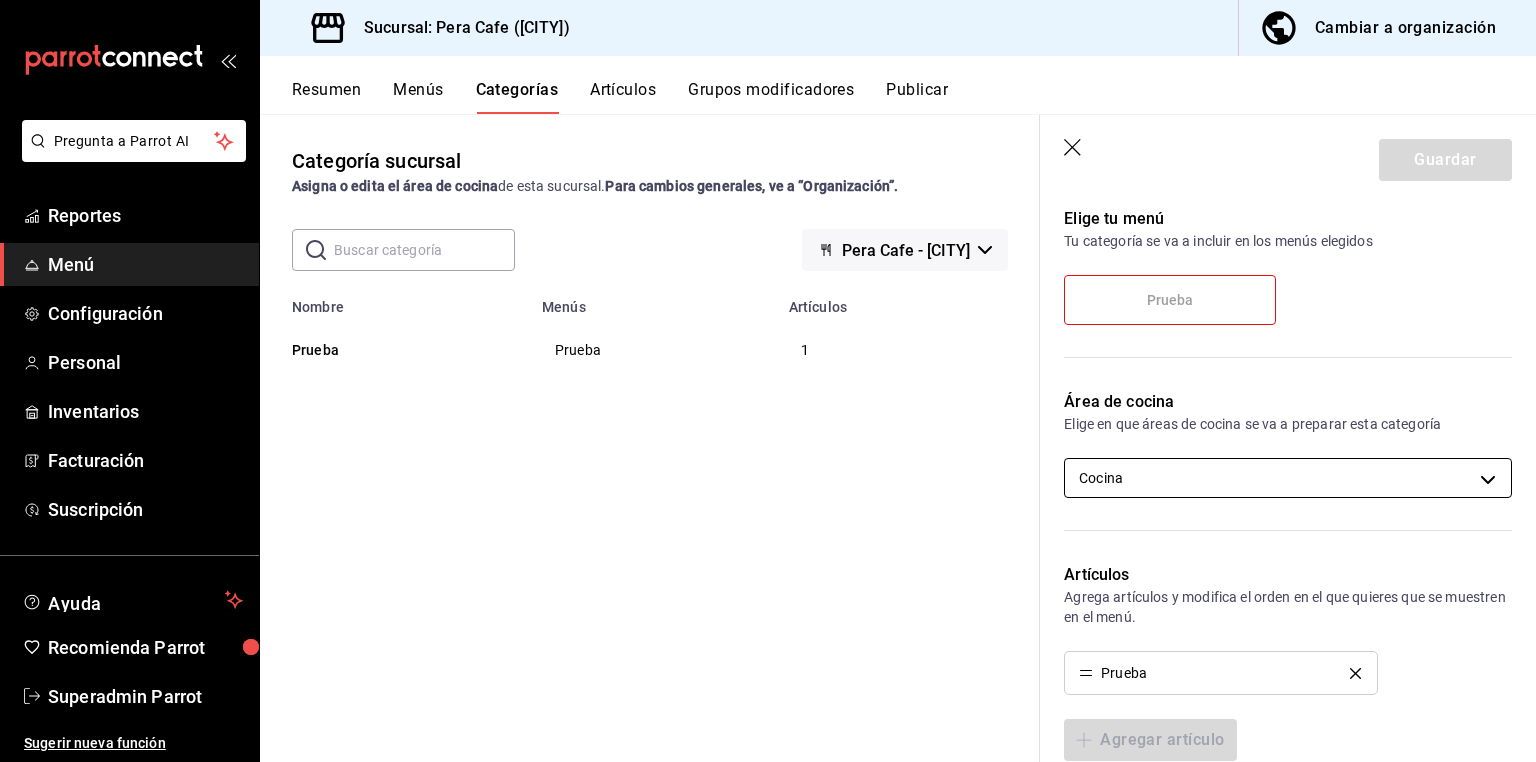 click on "CA- [NUMBER]" at bounding box center [768, 381] 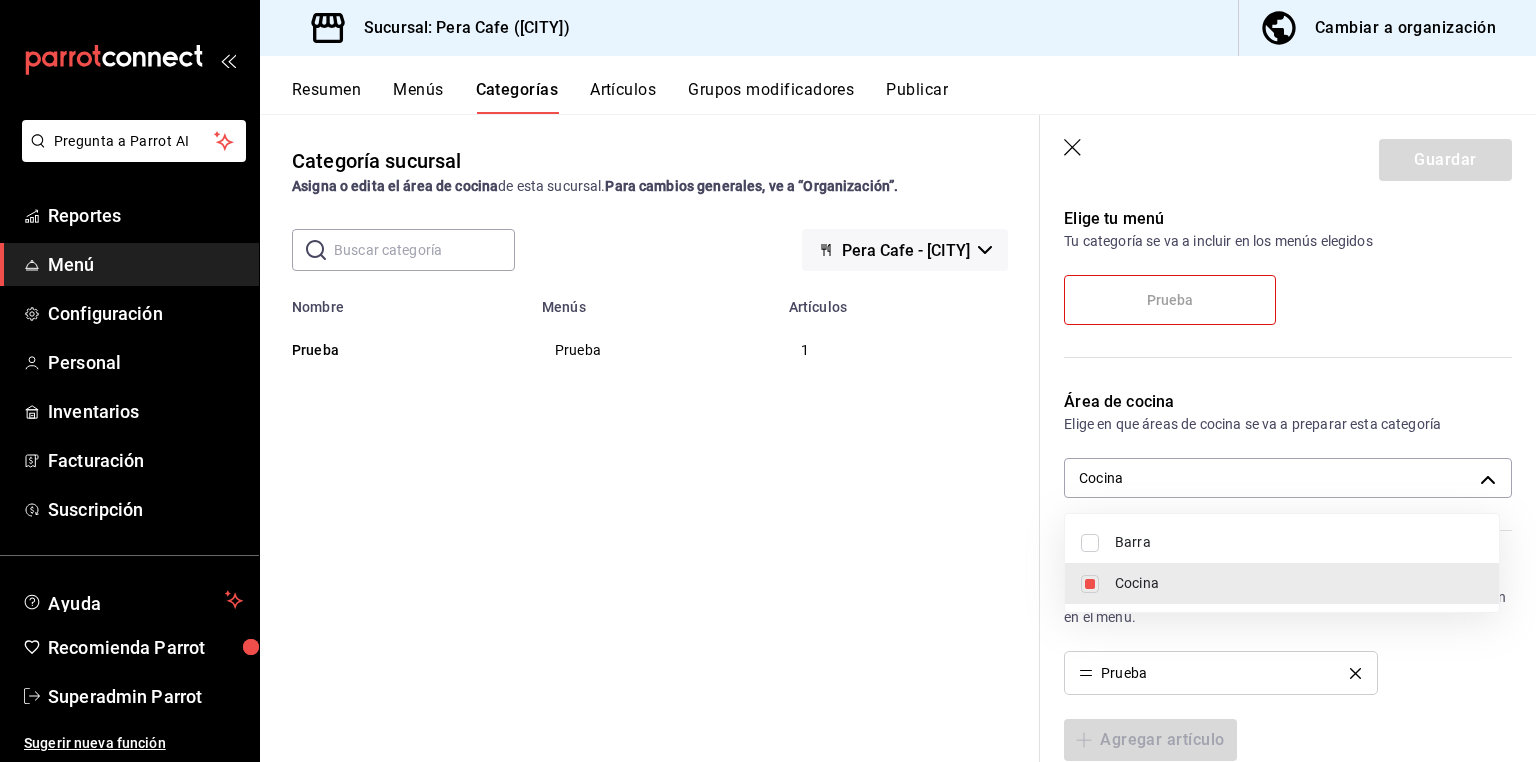 click on "Barra" at bounding box center (1282, 542) 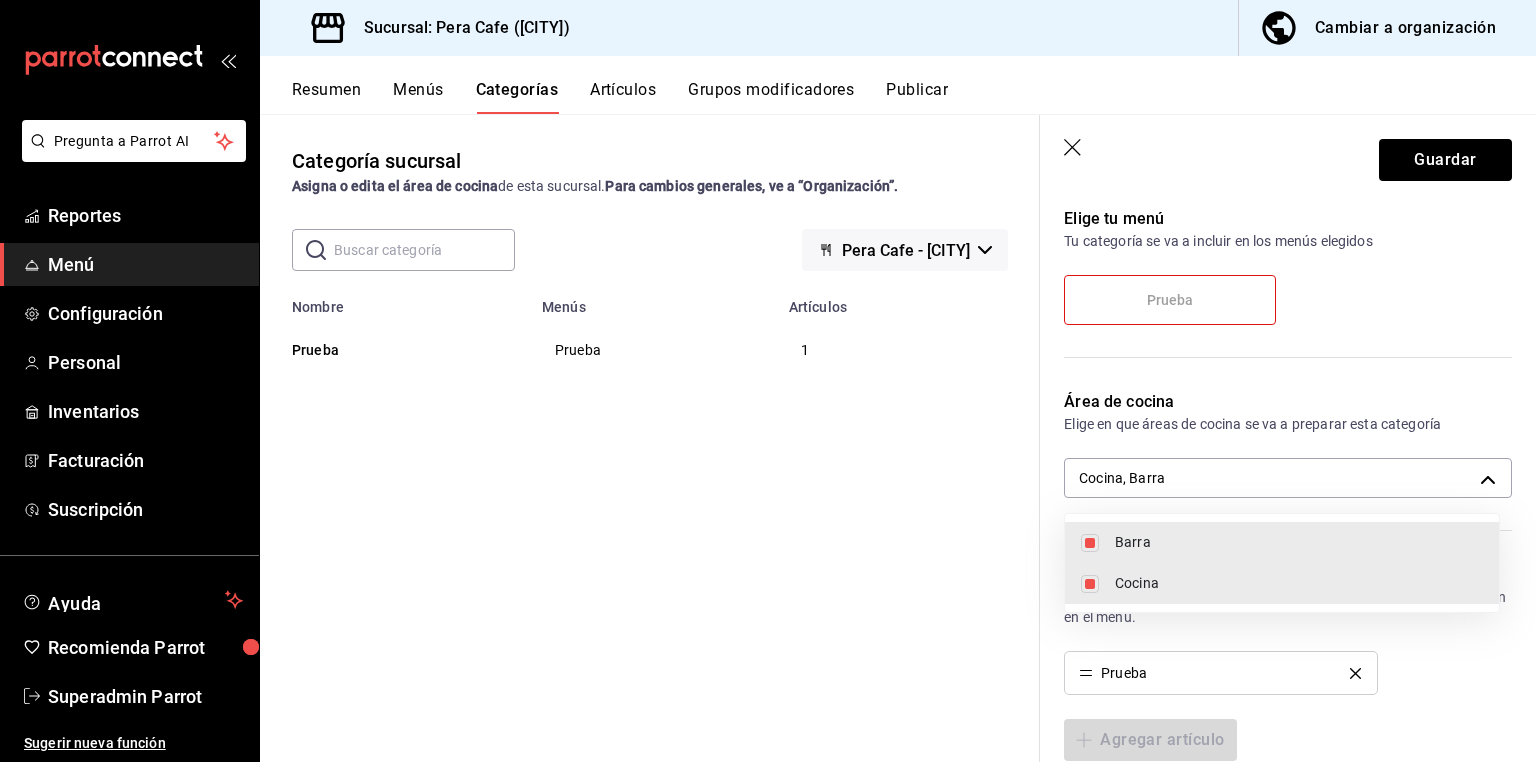 click on "Cocina" at bounding box center [1299, 583] 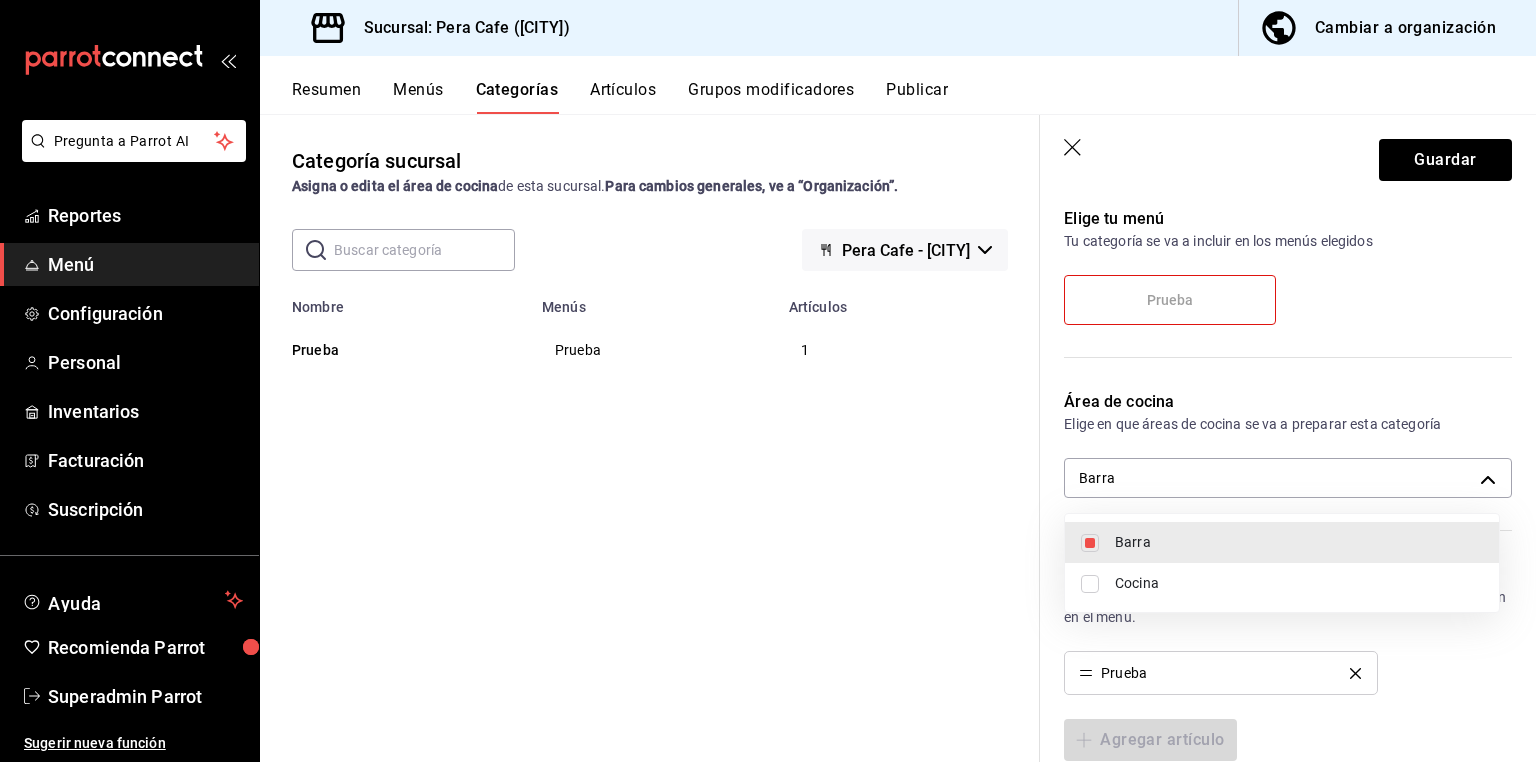 click at bounding box center [768, 381] 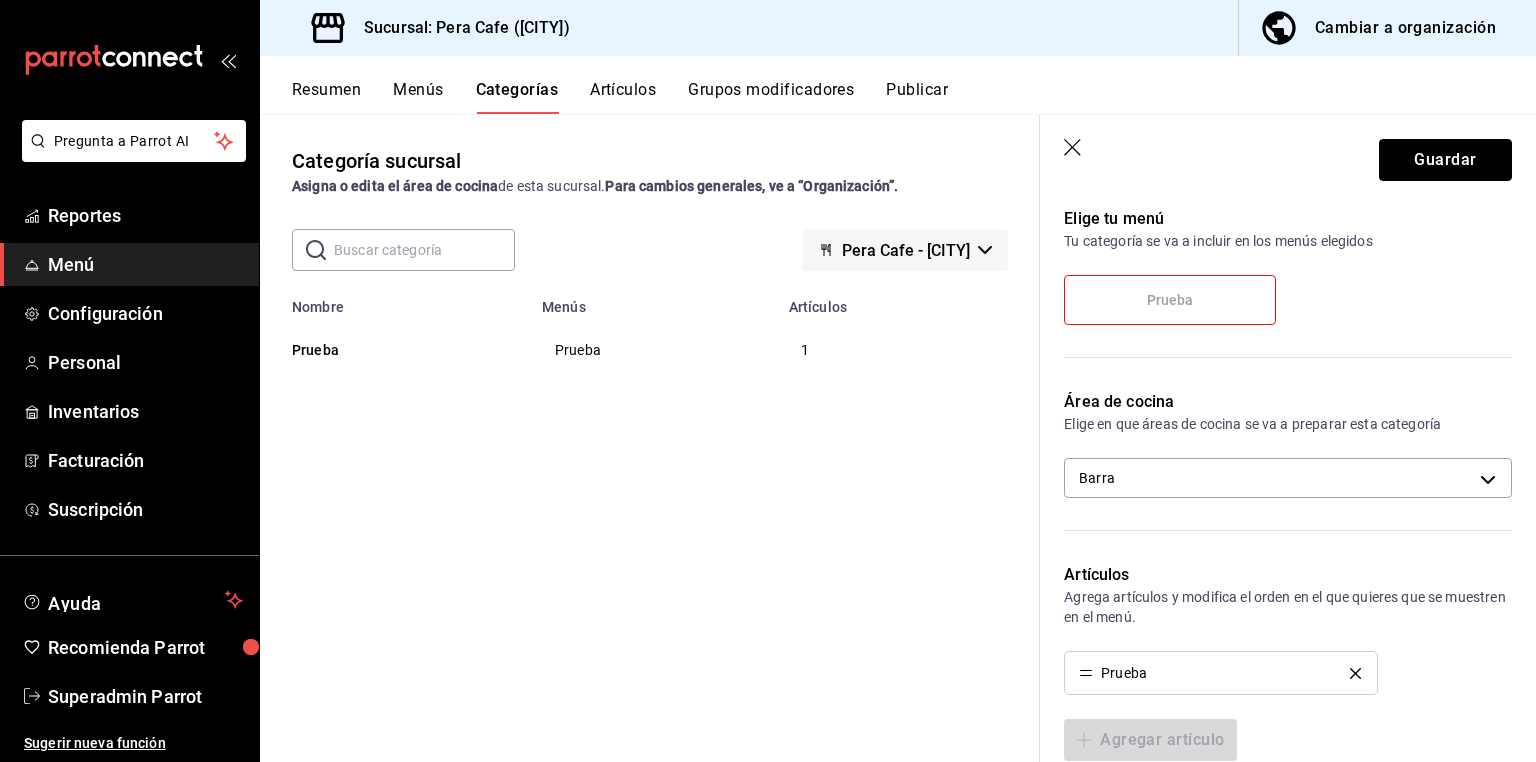 click on "Guardar" at bounding box center [1445, 160] 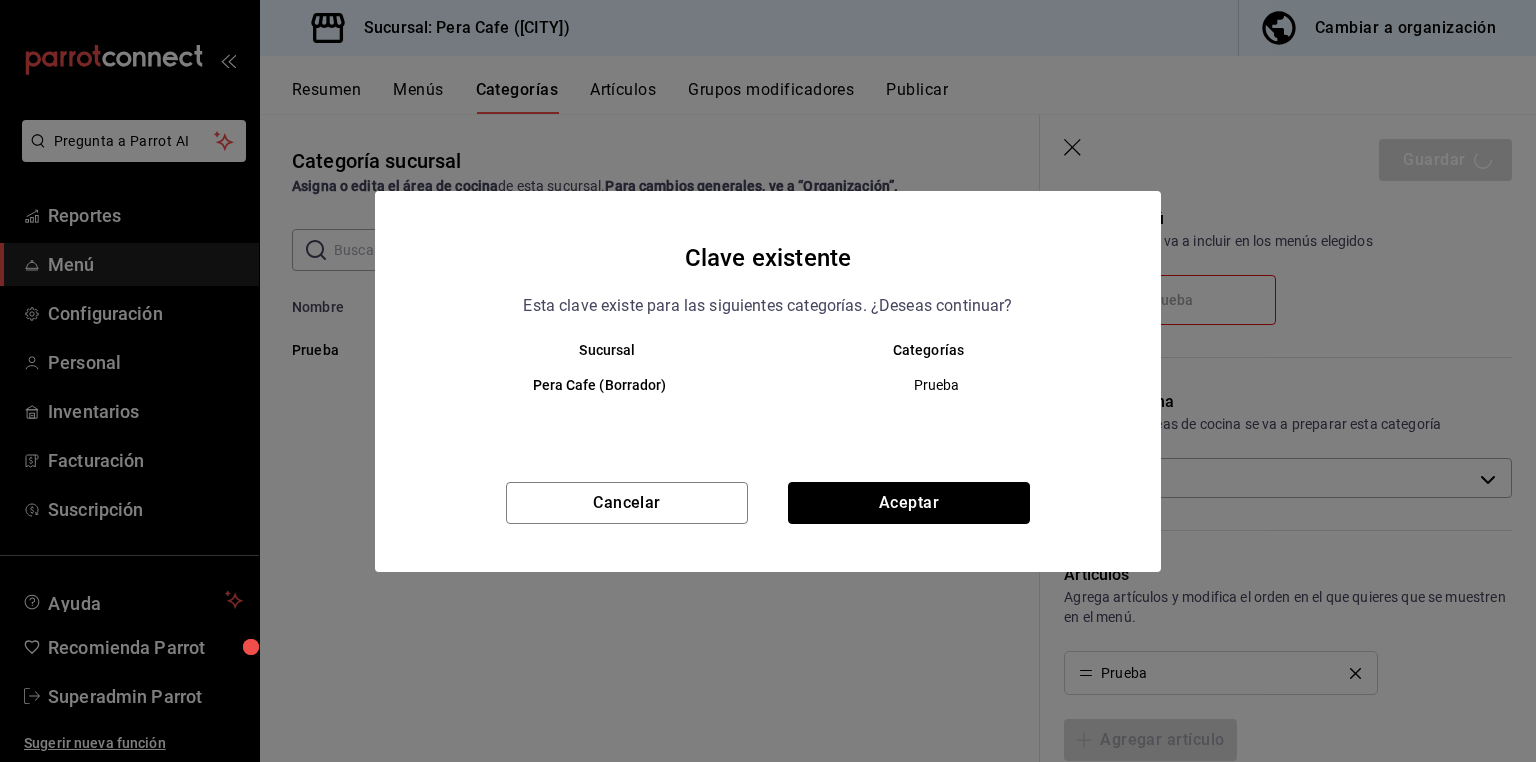 drag, startPoint x: 952, startPoint y: 509, endPoint x: 971, endPoint y: 495, distance: 23.600847 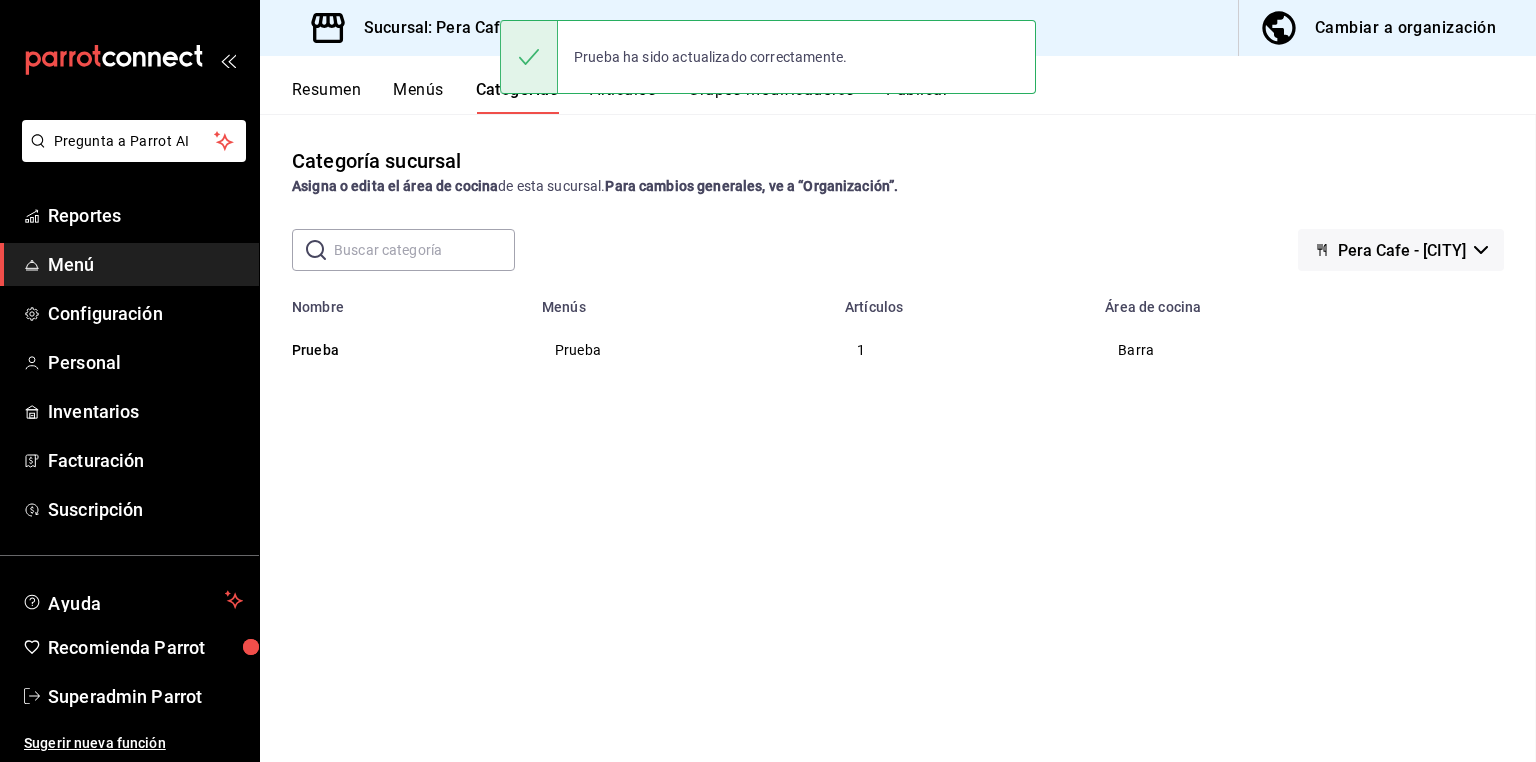 scroll, scrollTop: 0, scrollLeft: 0, axis: both 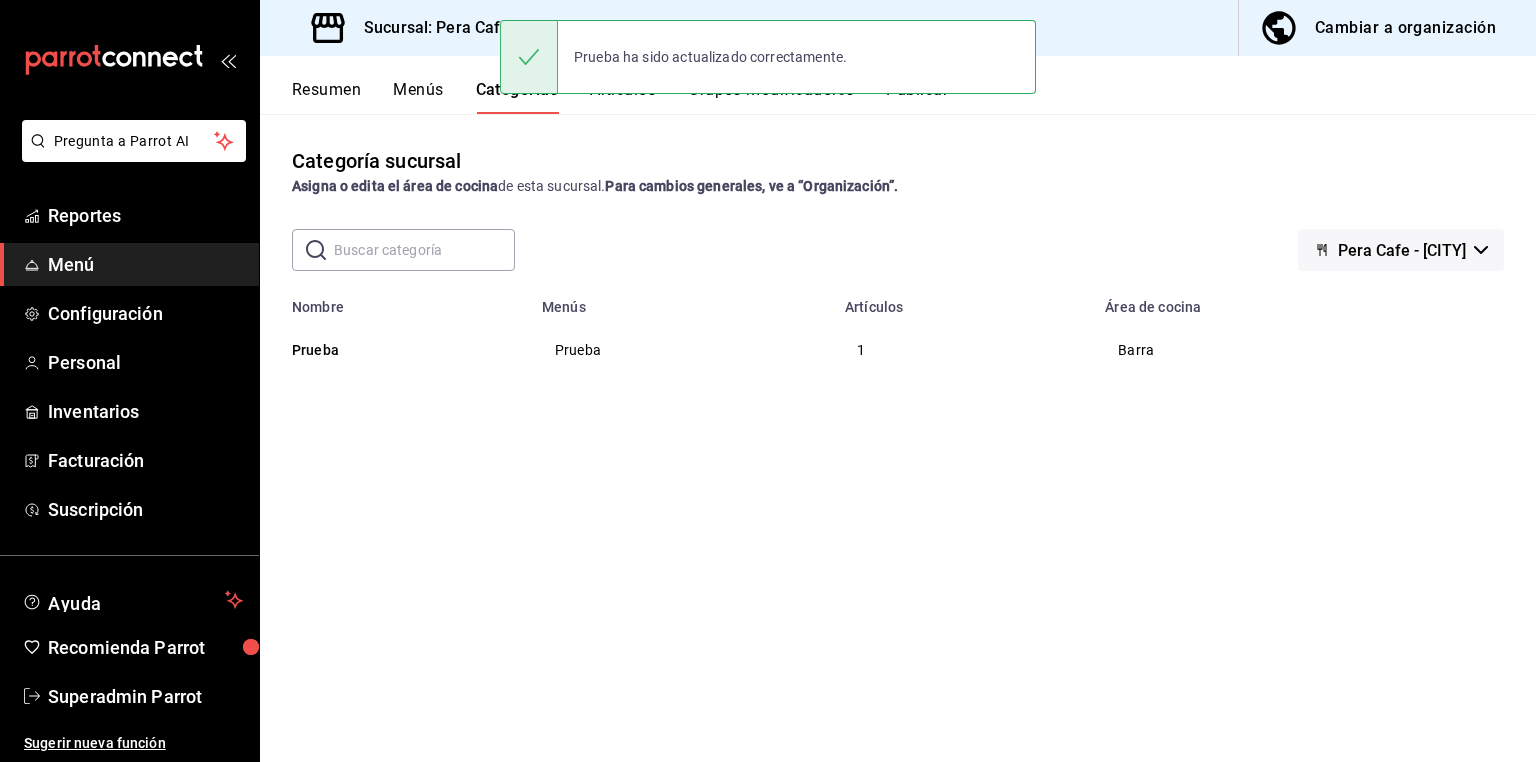 click on "Menús" at bounding box center (418, 97) 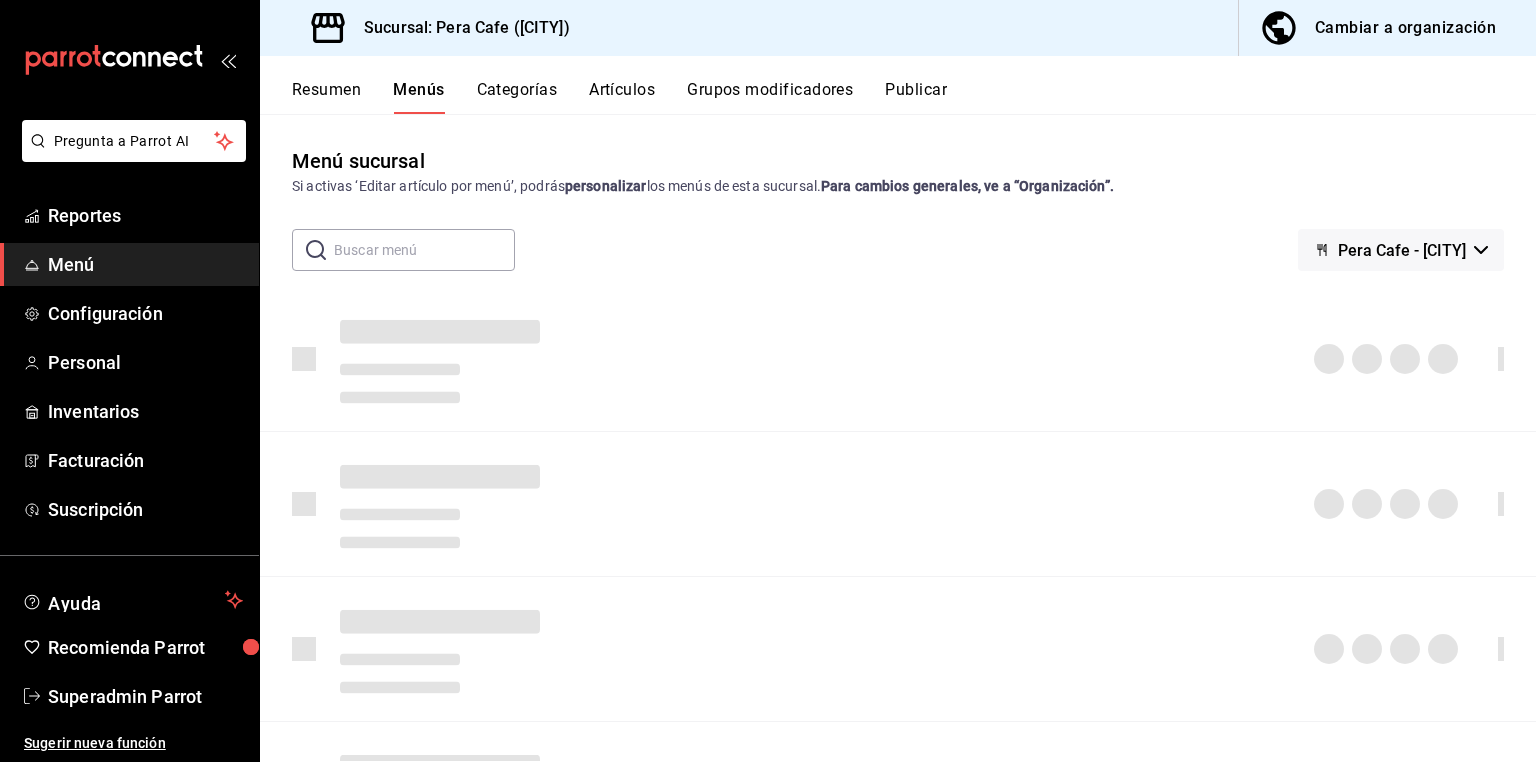 click on "Prueba ha sido actualizado correctamente." at bounding box center (768, 57) 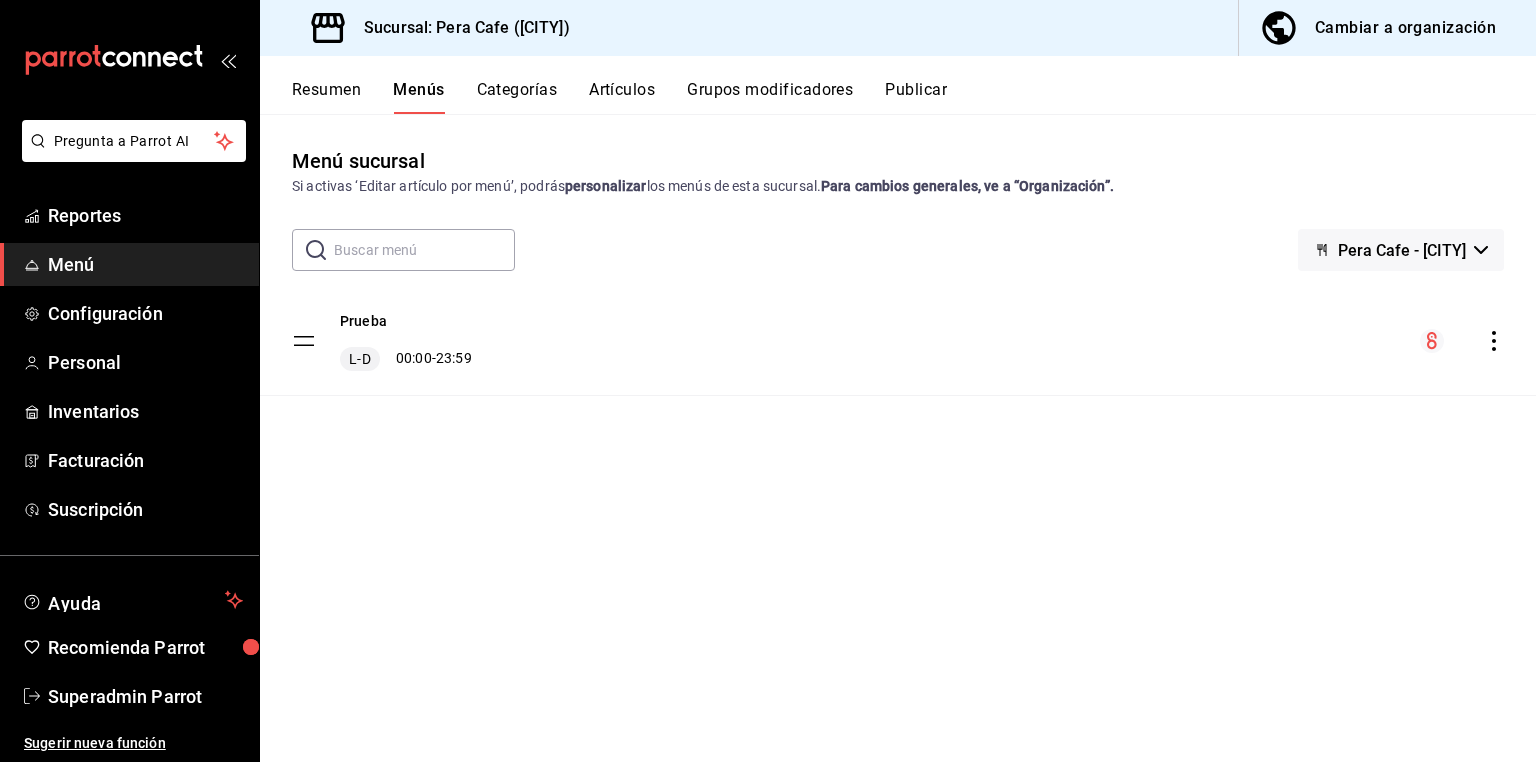 click on "Categorías" at bounding box center (517, 97) 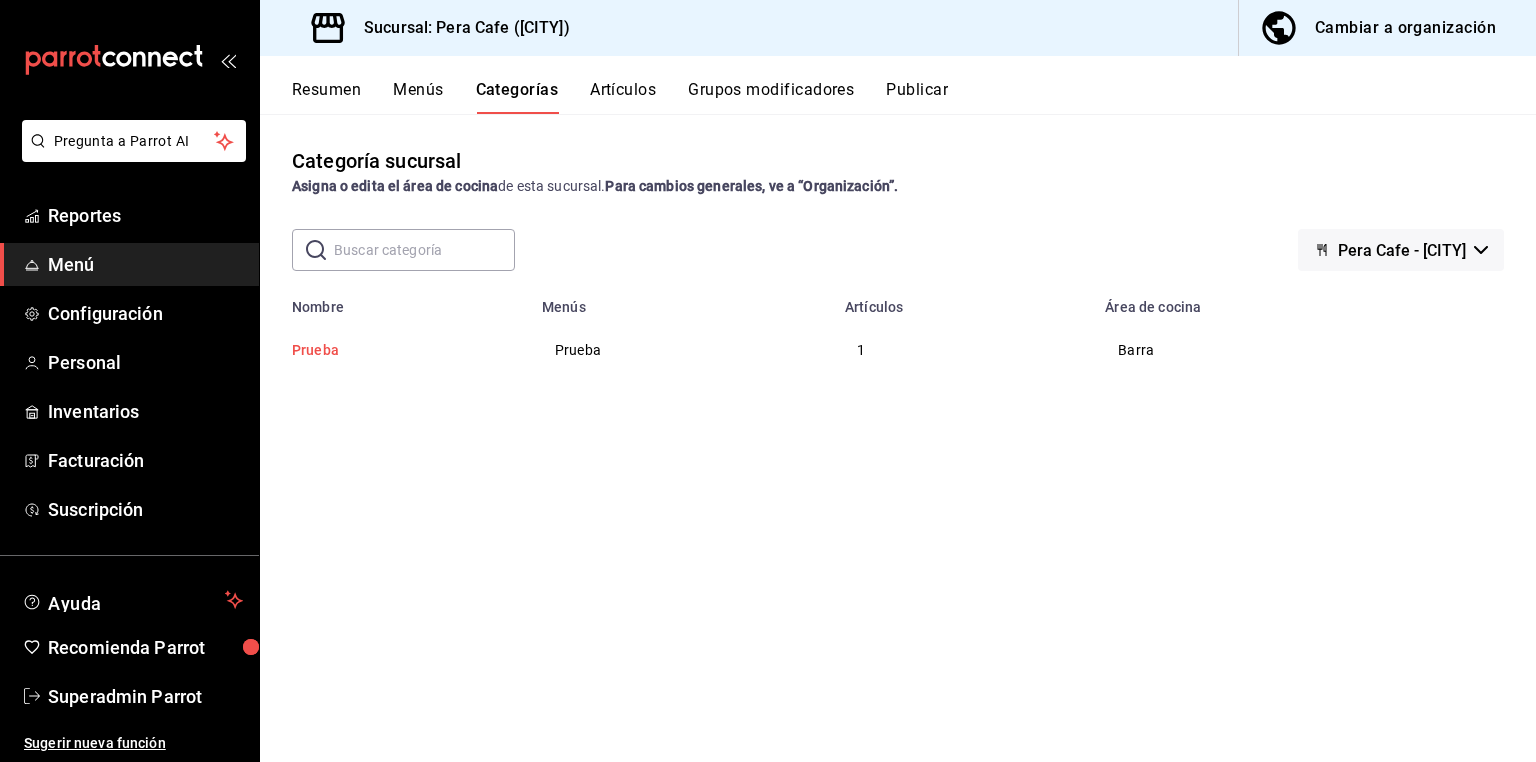 click on "Prueba" at bounding box center [392, 350] 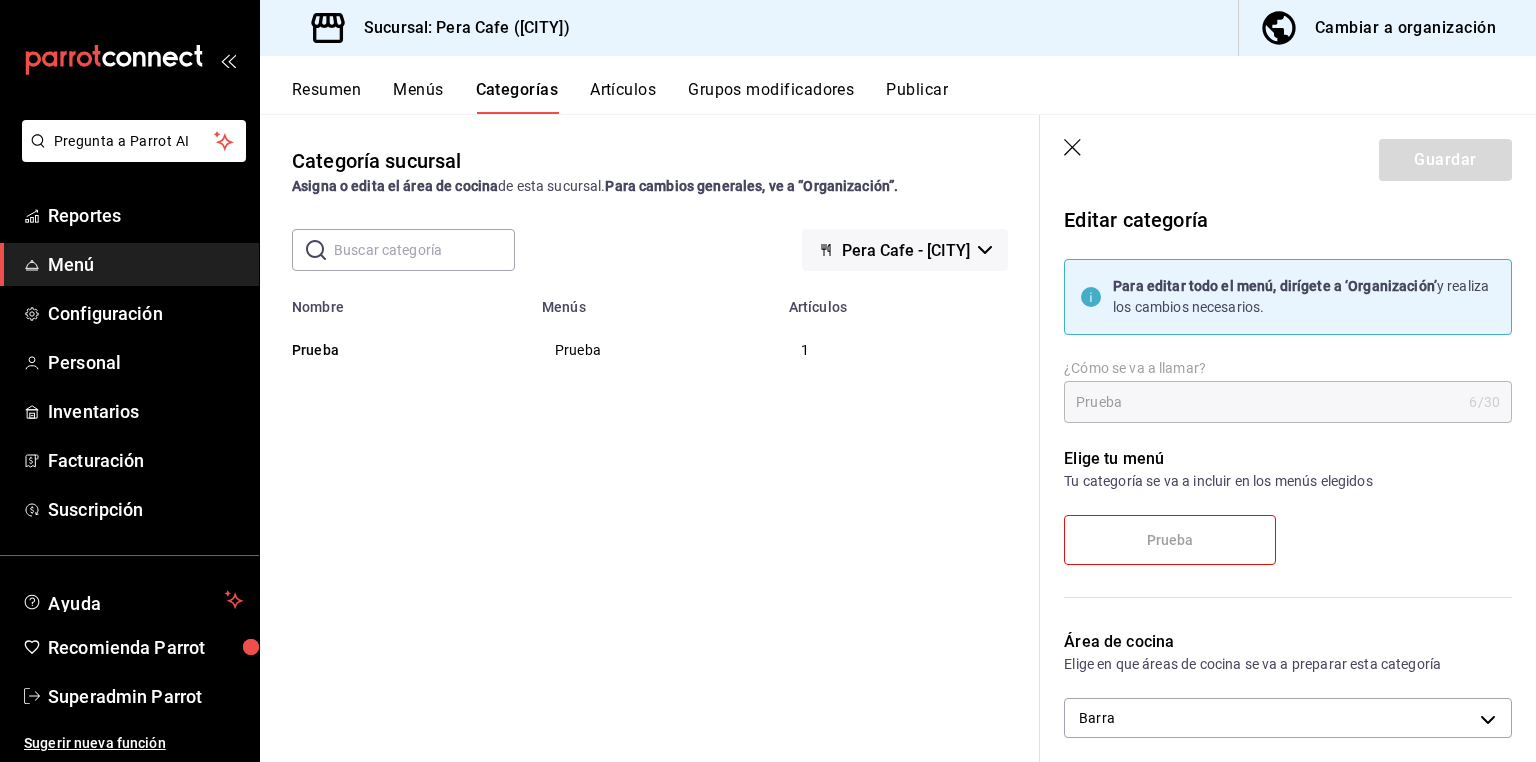 scroll, scrollTop: 240, scrollLeft: 0, axis: vertical 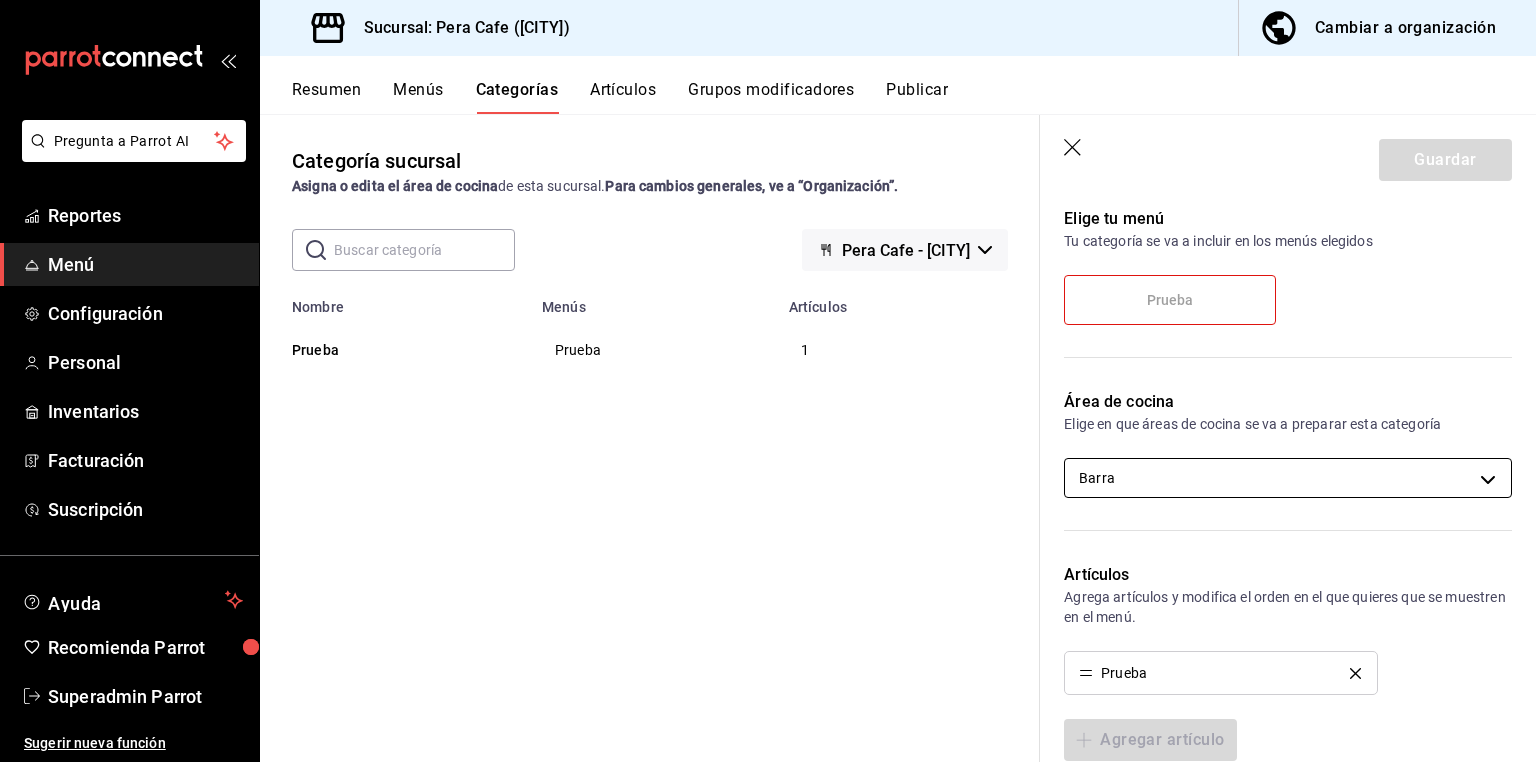 click on "CA- [NUMBER]" at bounding box center [768, 381] 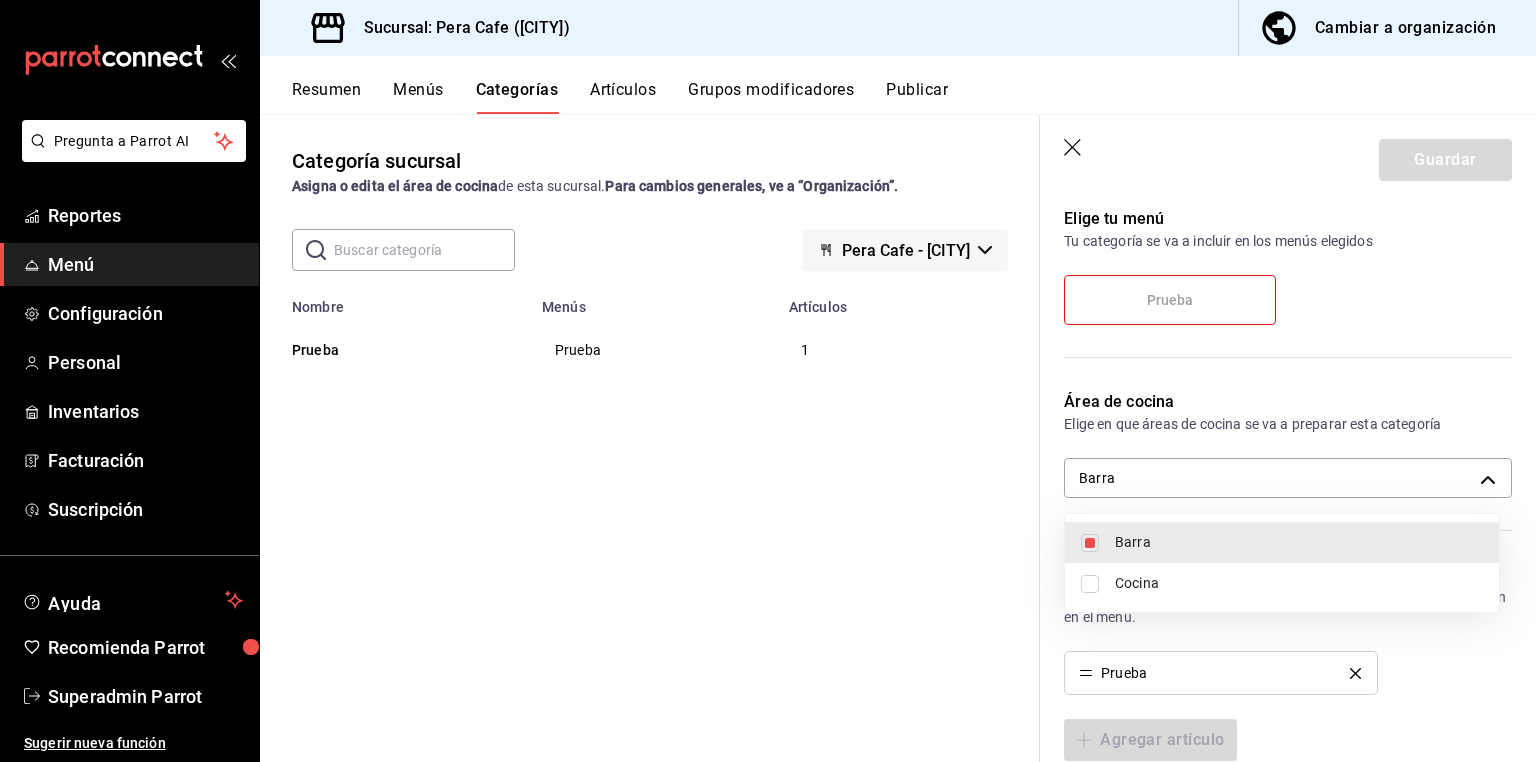 click on "Cocina" at bounding box center (1299, 583) 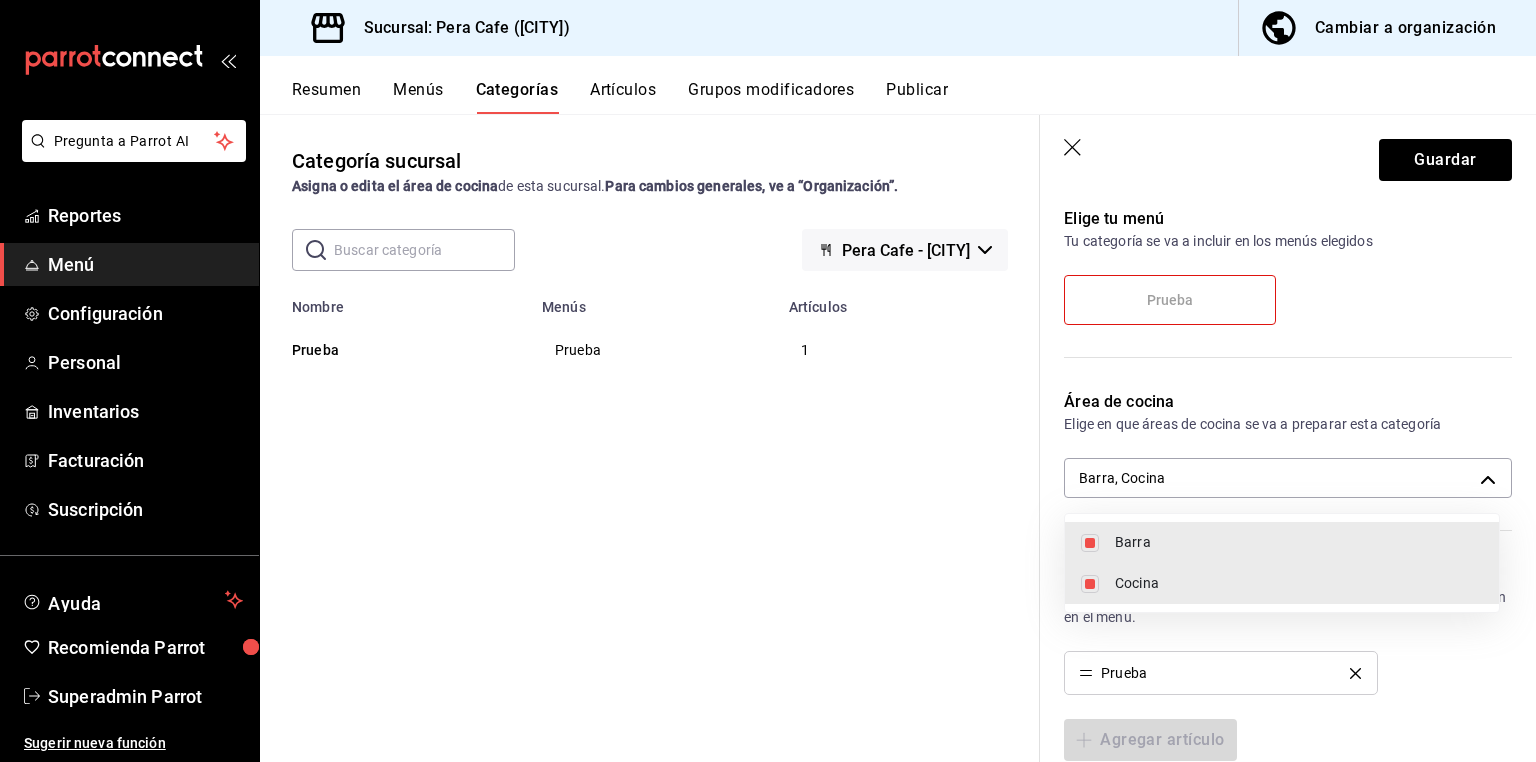 click at bounding box center (768, 381) 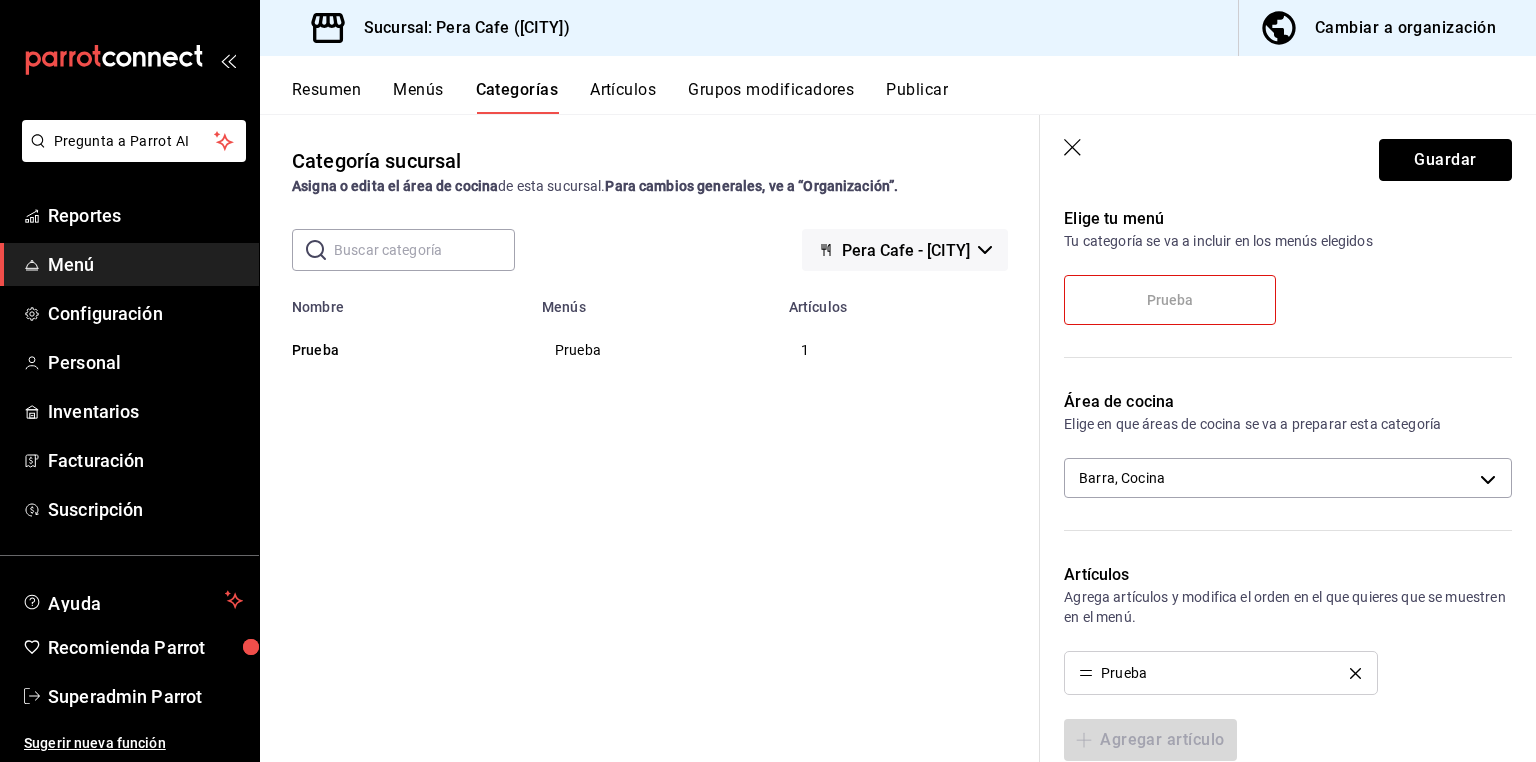 click on "Guardar" at bounding box center (1445, 160) 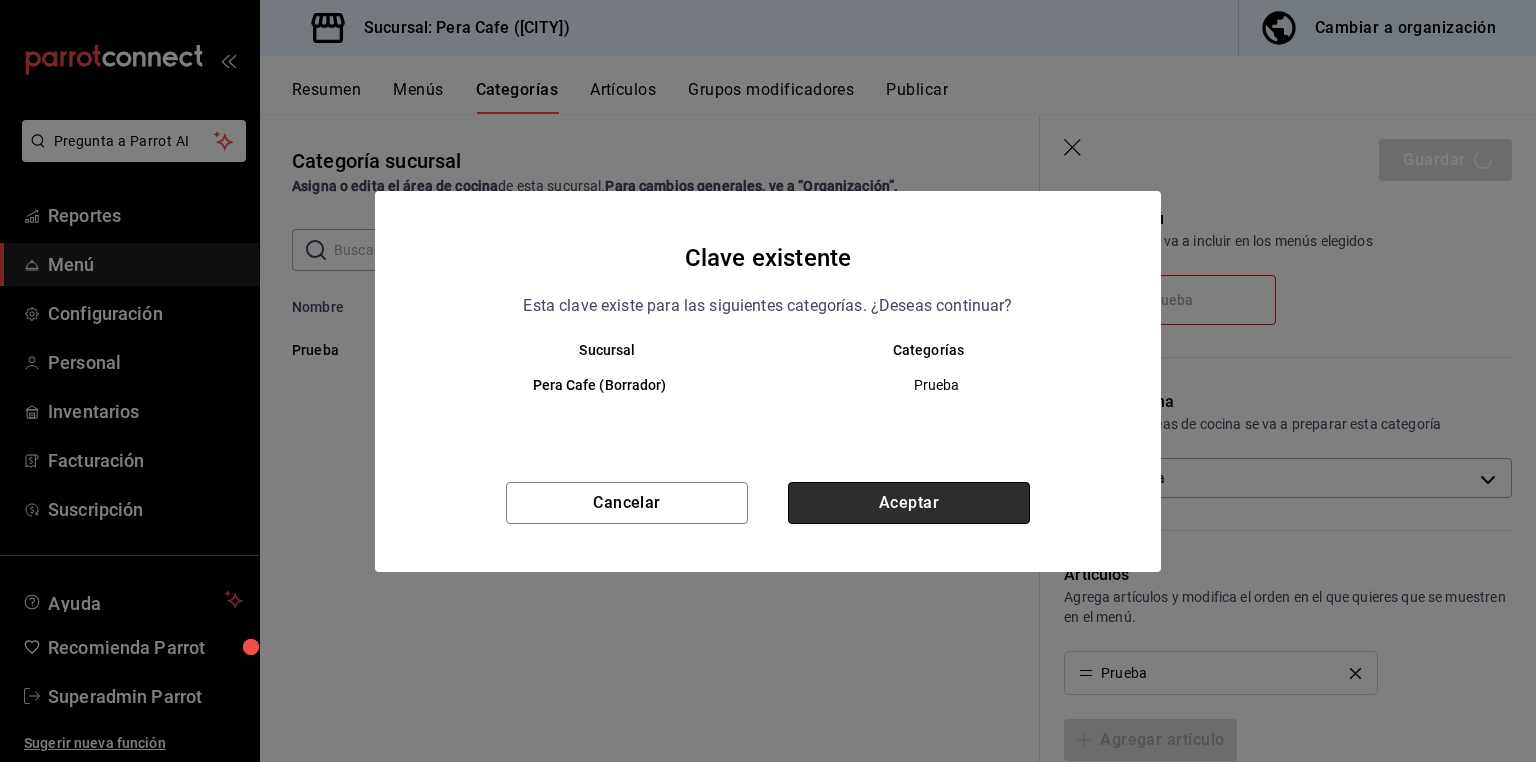 click on "Aceptar" at bounding box center (909, 503) 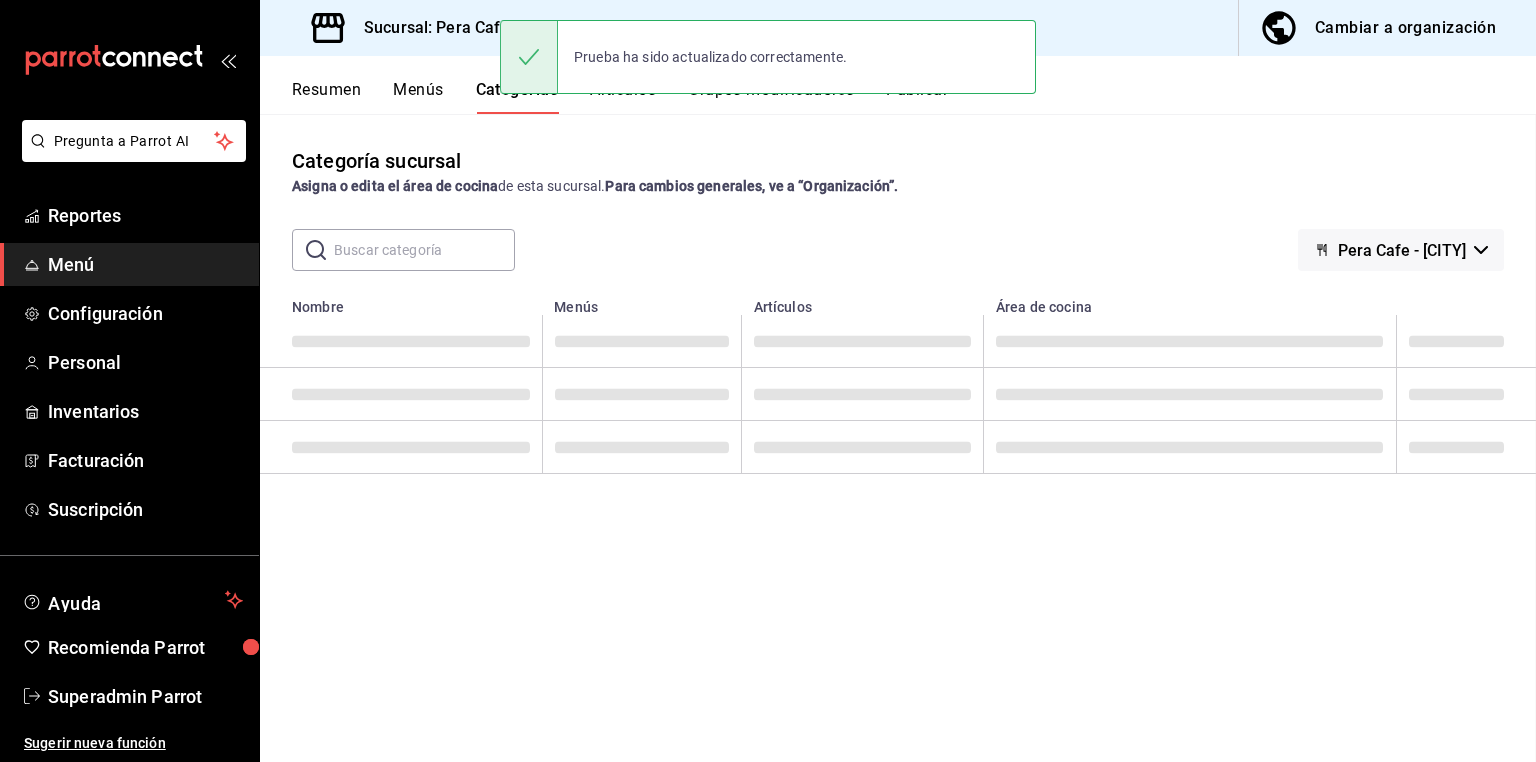 scroll, scrollTop: 0, scrollLeft: 0, axis: both 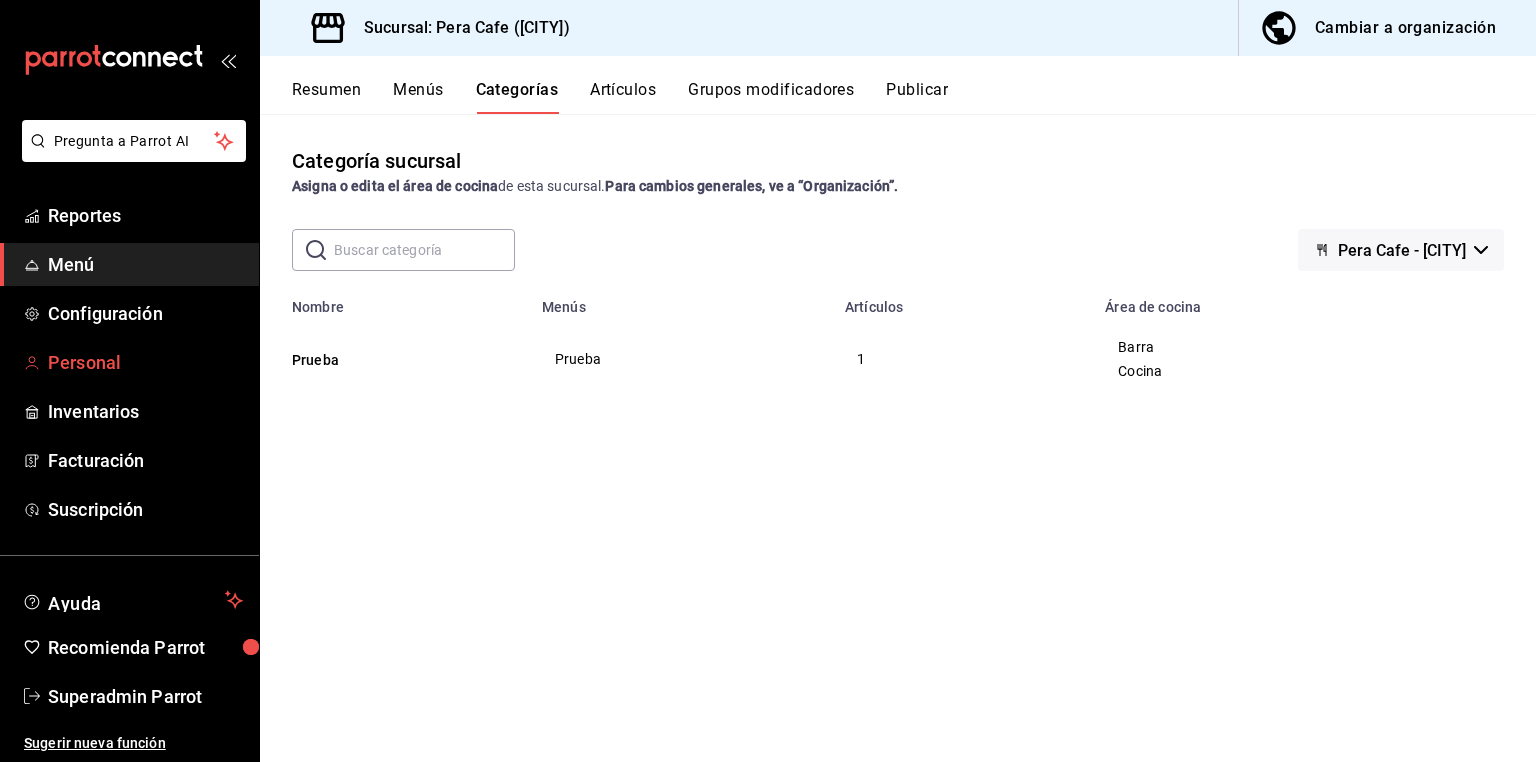click on "Personal" at bounding box center (145, 362) 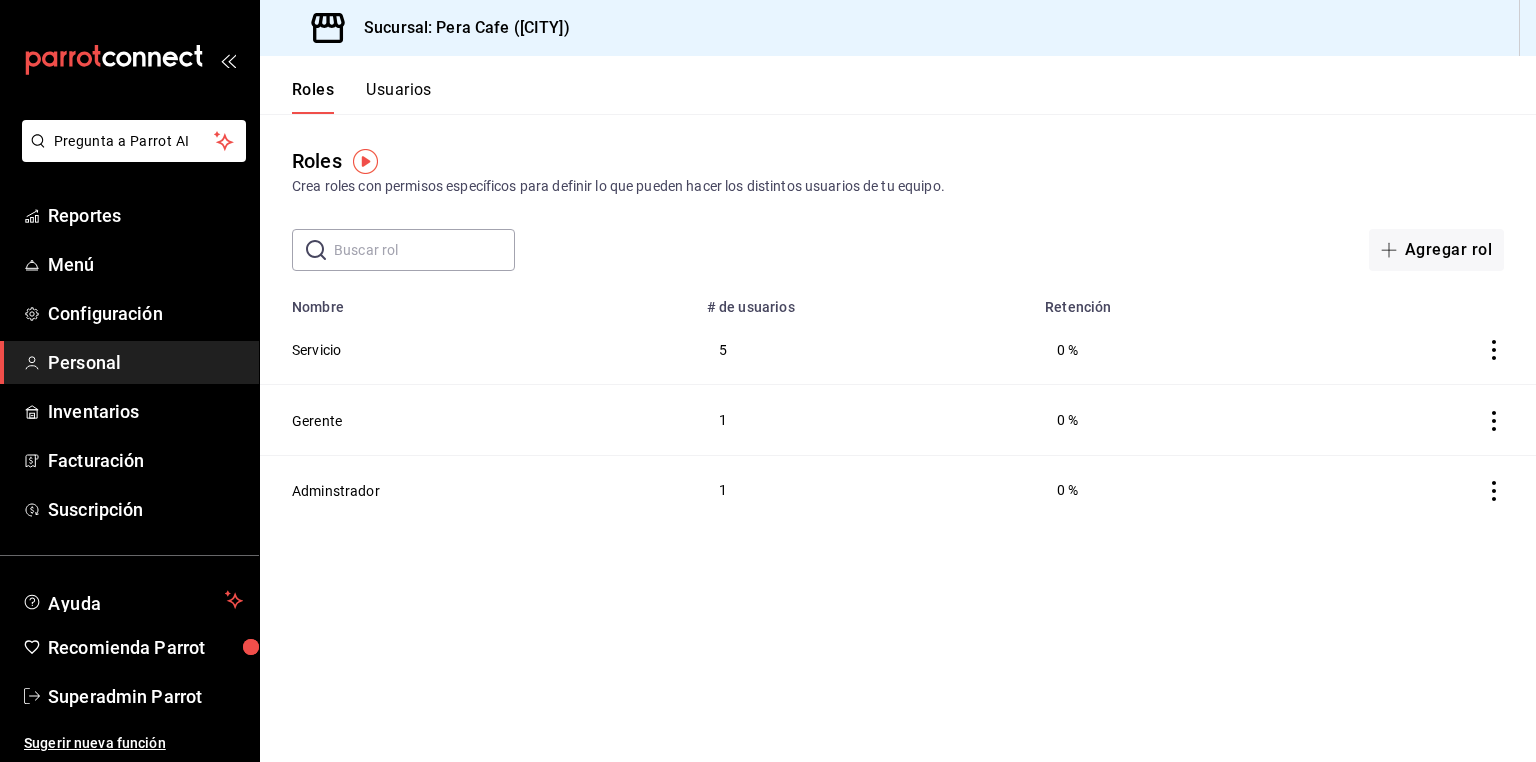 click on "Usuarios" at bounding box center (399, 97) 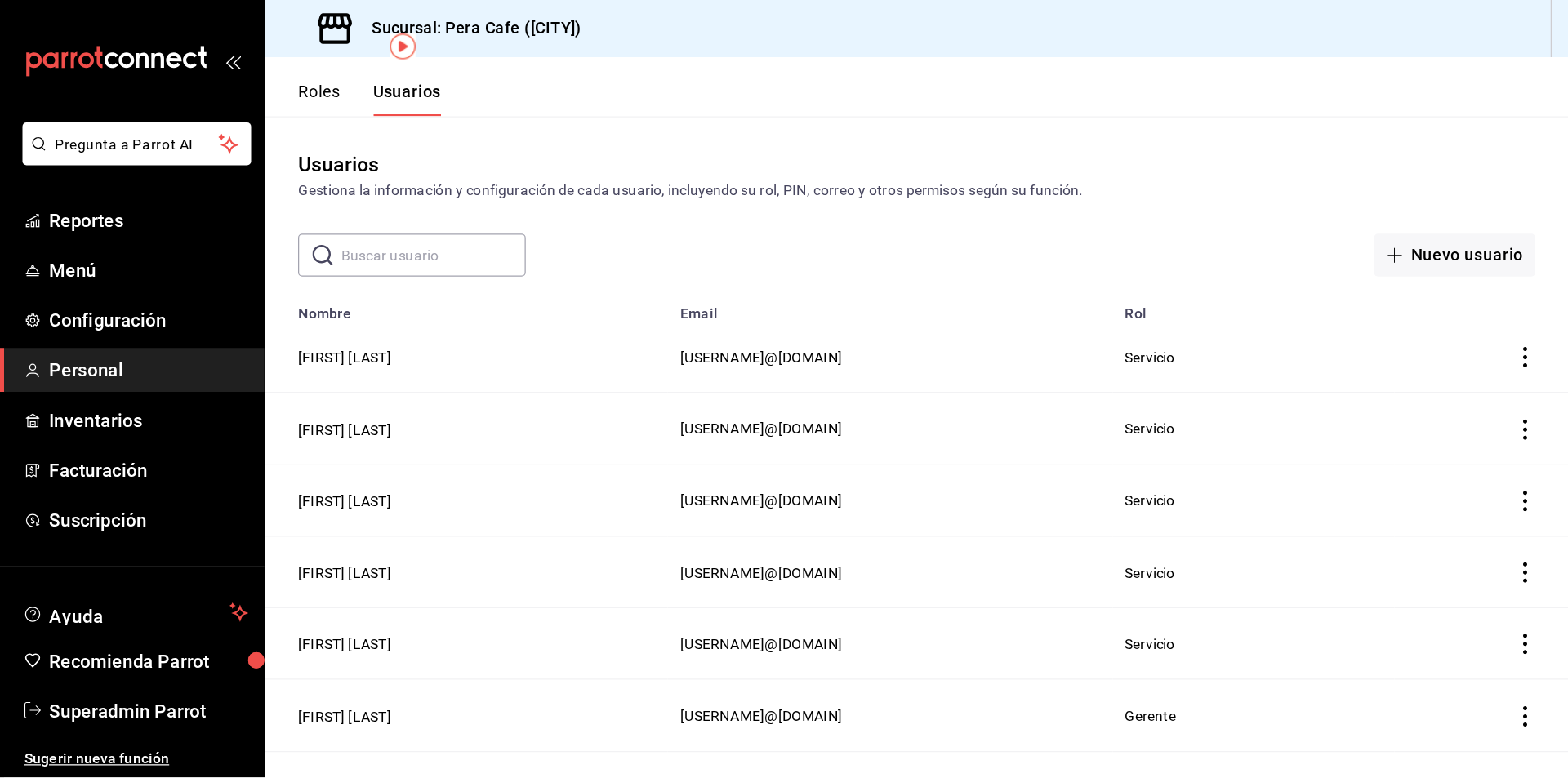 scroll, scrollTop: 94, scrollLeft: 0, axis: vertical 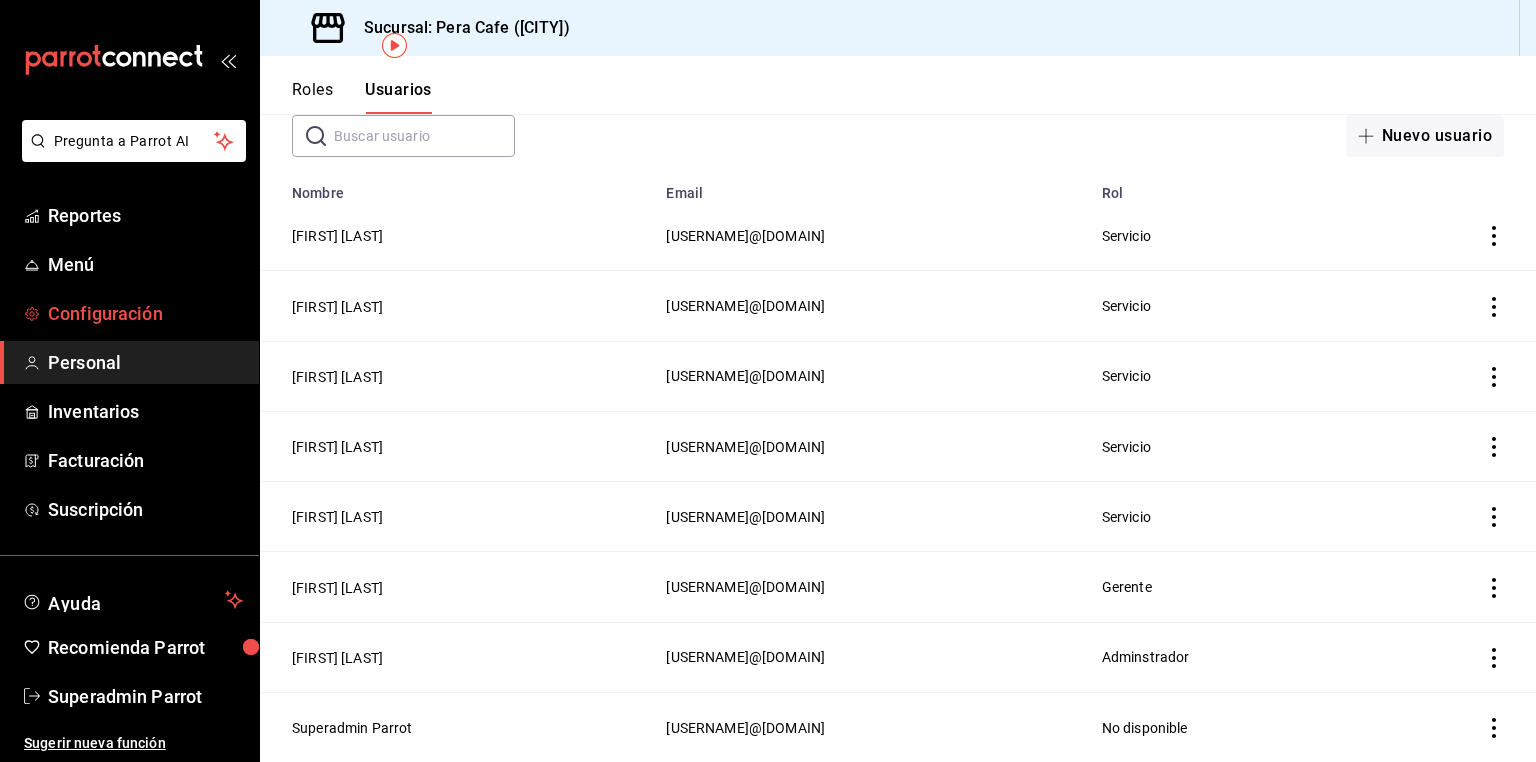 click on "Configuración" at bounding box center (145, 313) 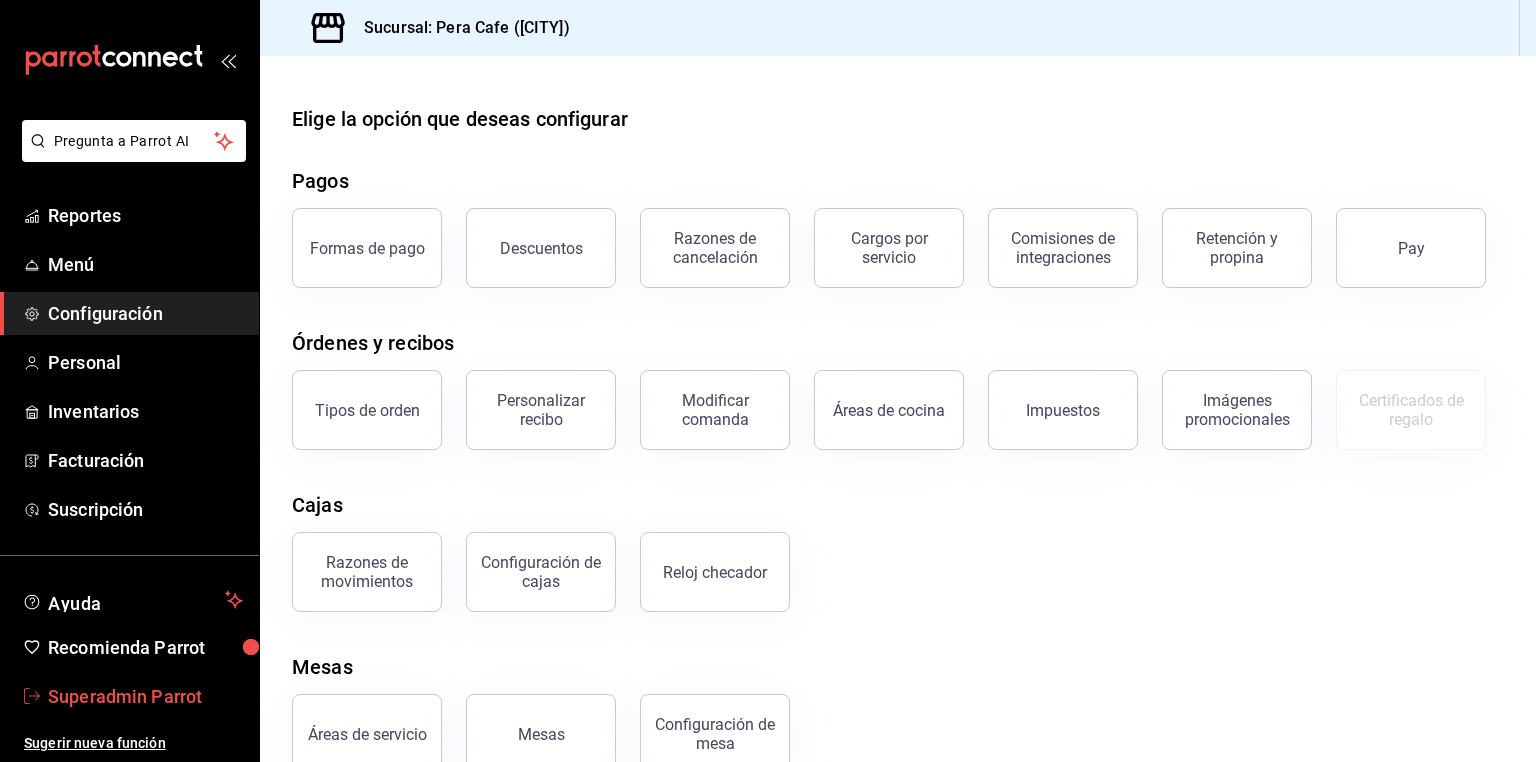 click on "Superadmin Parrot" at bounding box center (145, 696) 